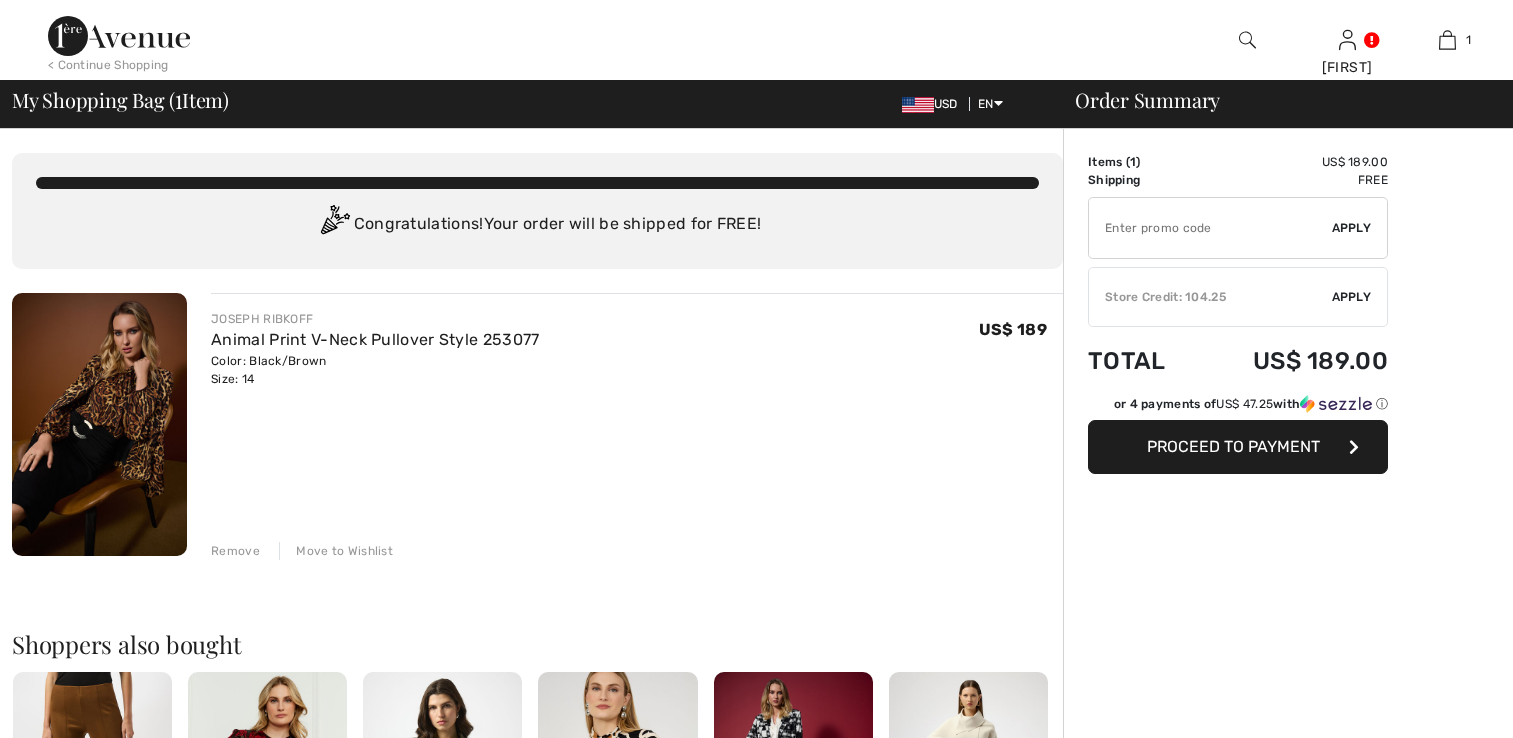 scroll, scrollTop: 0, scrollLeft: 0, axis: both 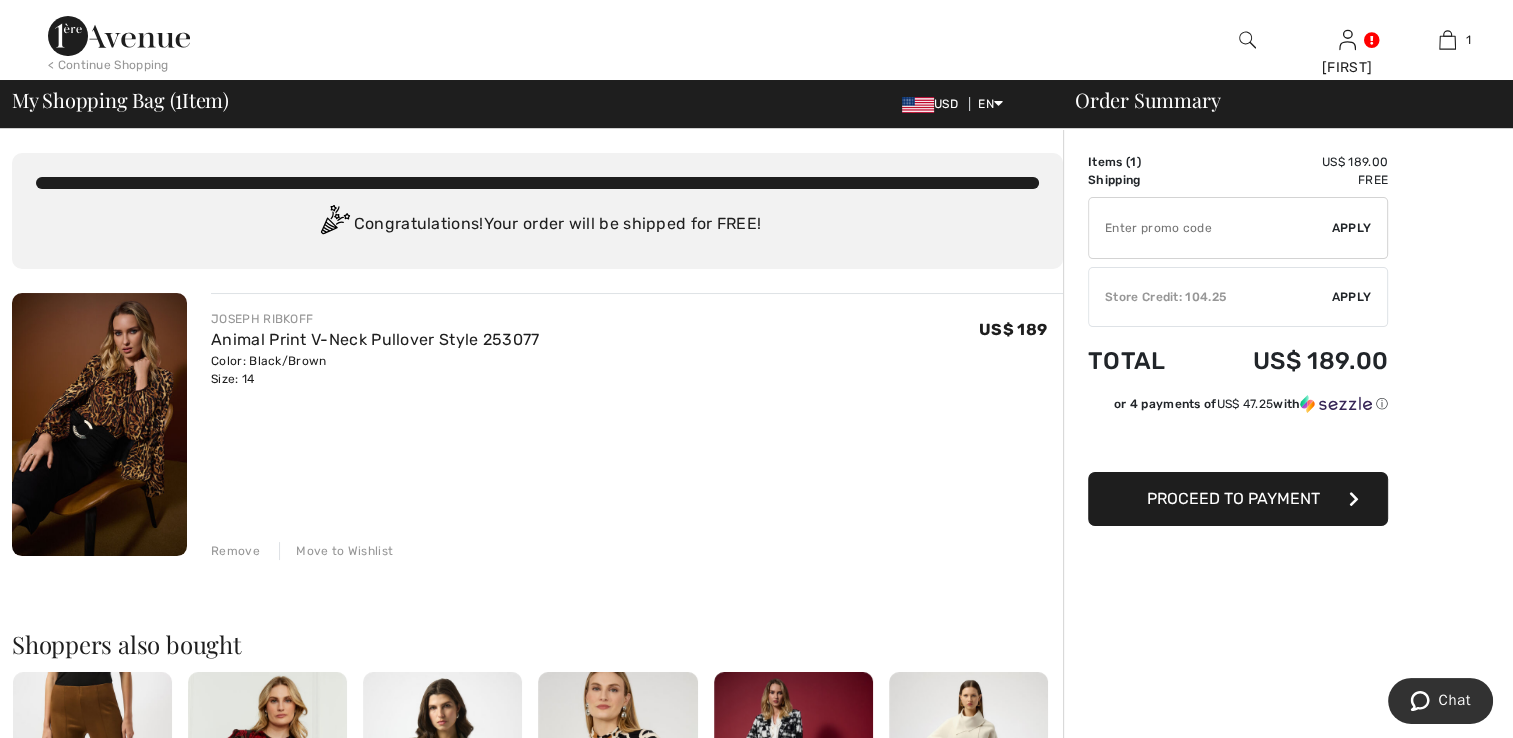 click on "Order Summary			 Details
Items ( 1 )
US$ 189.00
Promo code US$ 0.00
Shipping
Free
Tax1 US$ 0.00
Tax2 US$ 0.00
Duties & Taxes US$ 0.00
Store Credit
used  0.00
✔
Apply
Remove
✔
Store Credit: 104.25
Apply
Remove
Total
US$ 189.00
or 4 payments of  US$ 47.25  with    ⓘ
Proceed to Payment" at bounding box center (1288, 763) 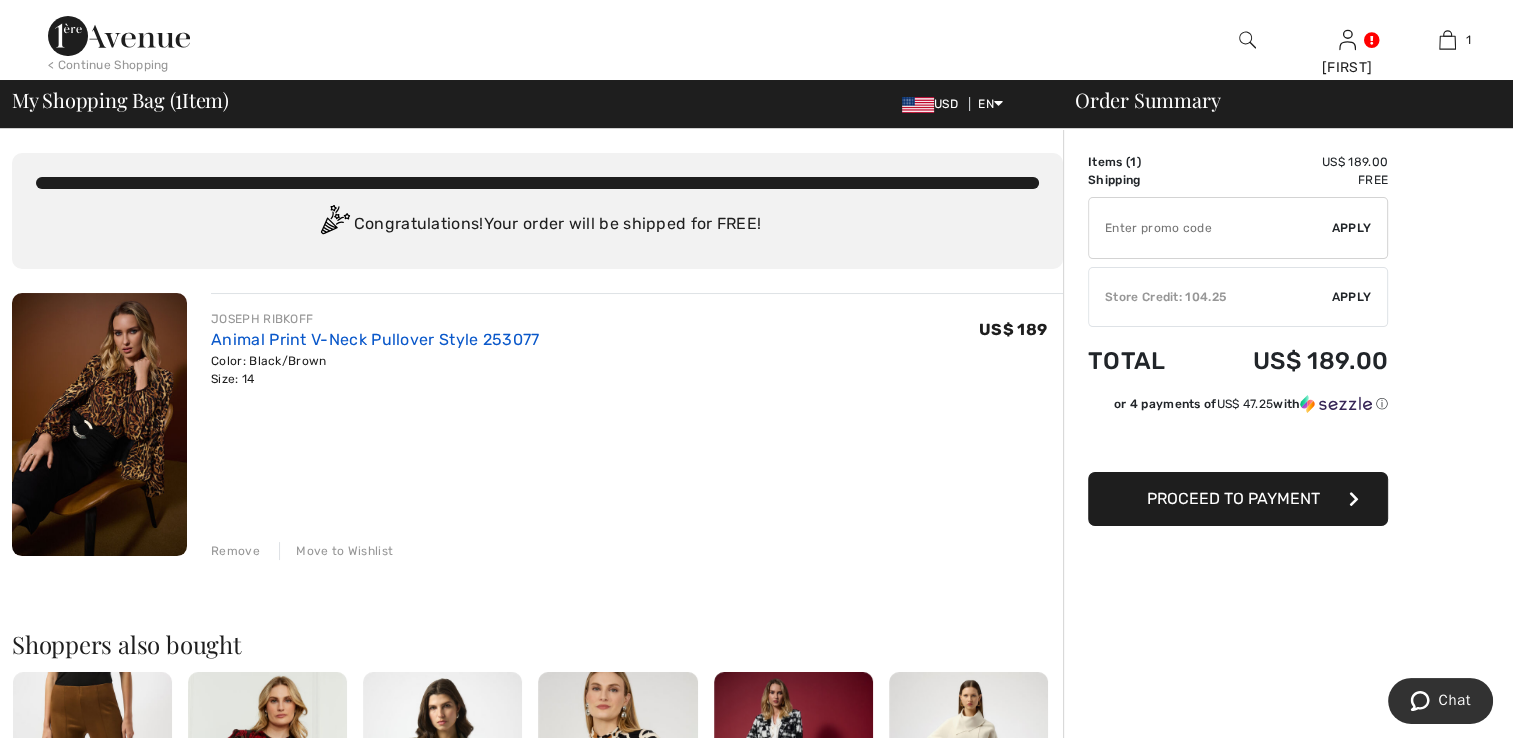 click on "Animal Print V-Neck Pullover Style 253077" at bounding box center (375, 339) 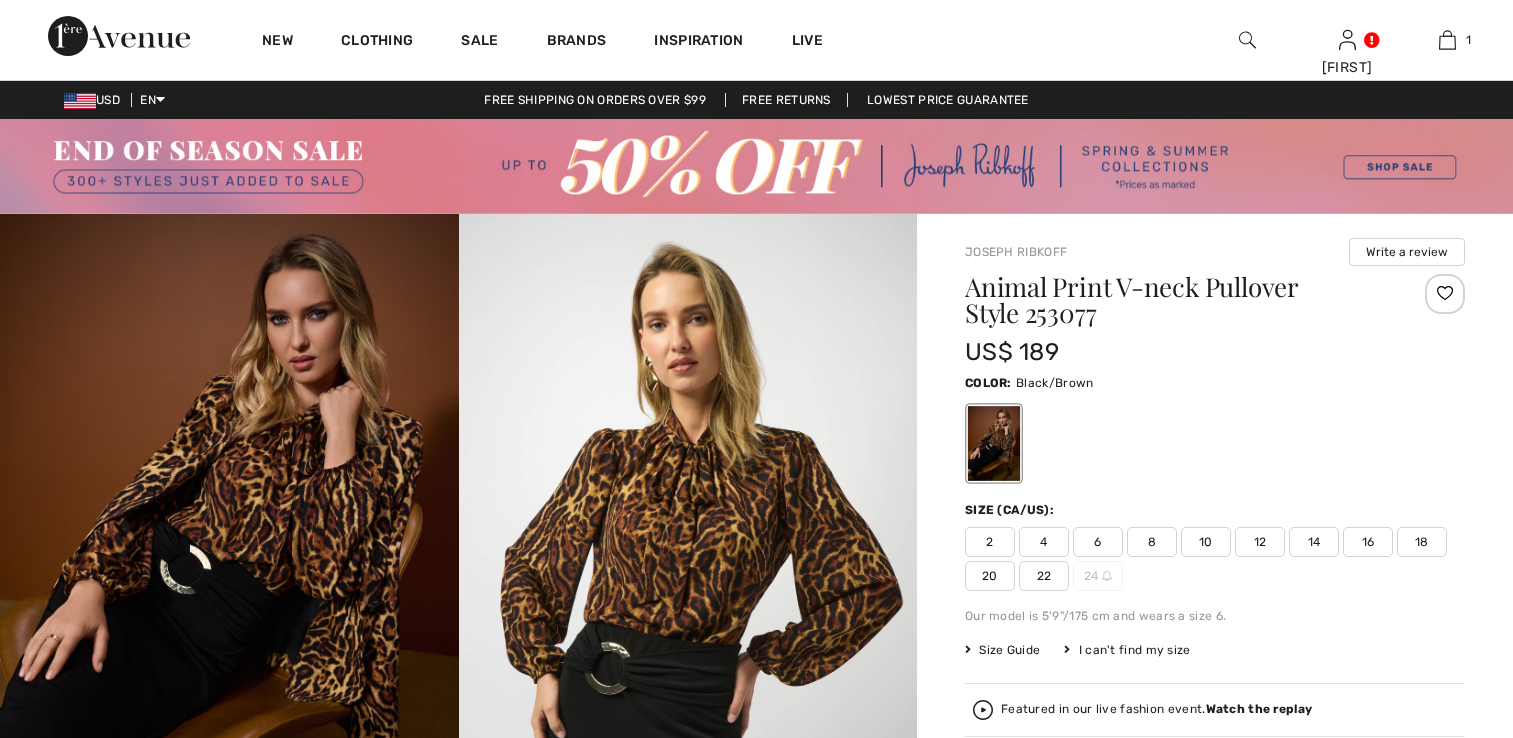 scroll, scrollTop: 0, scrollLeft: 0, axis: both 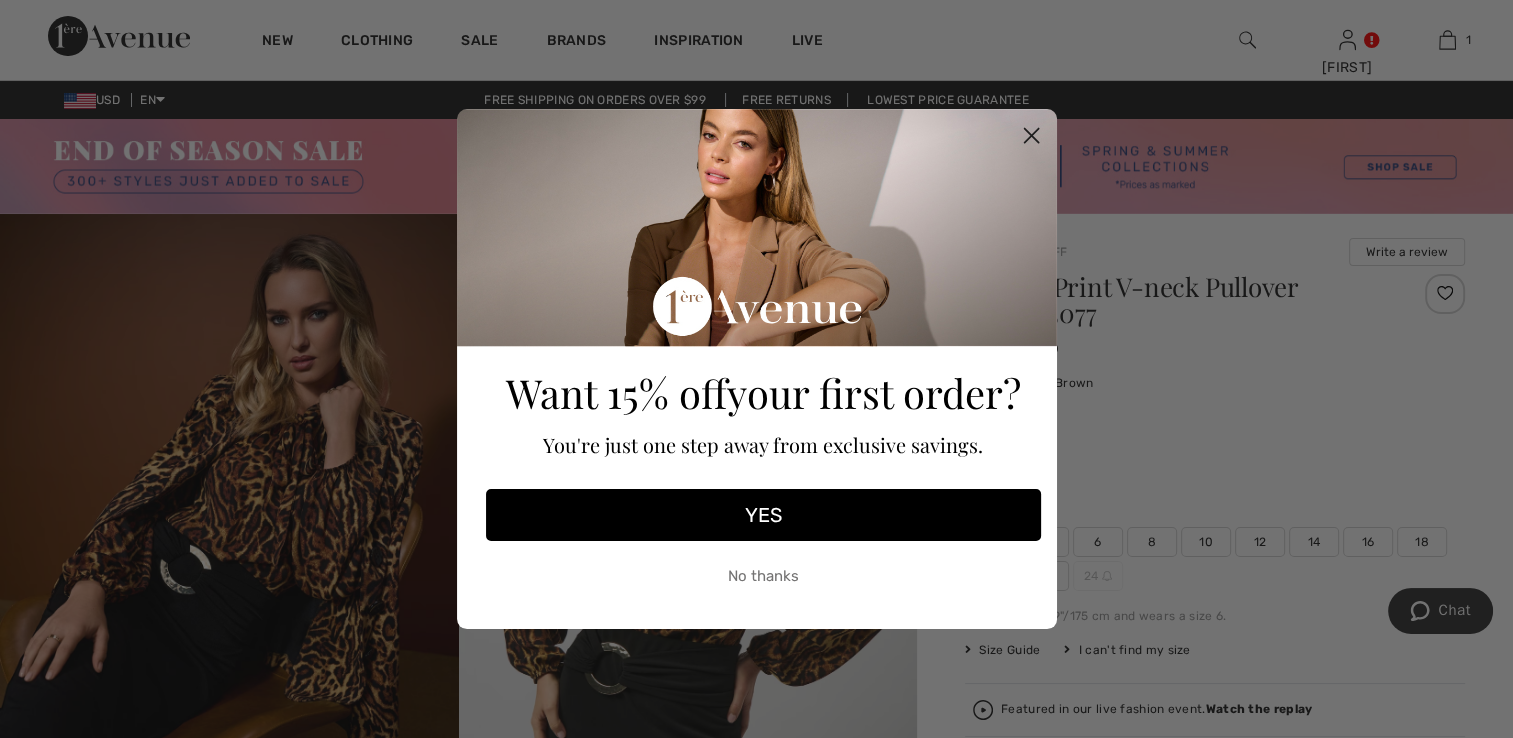 click 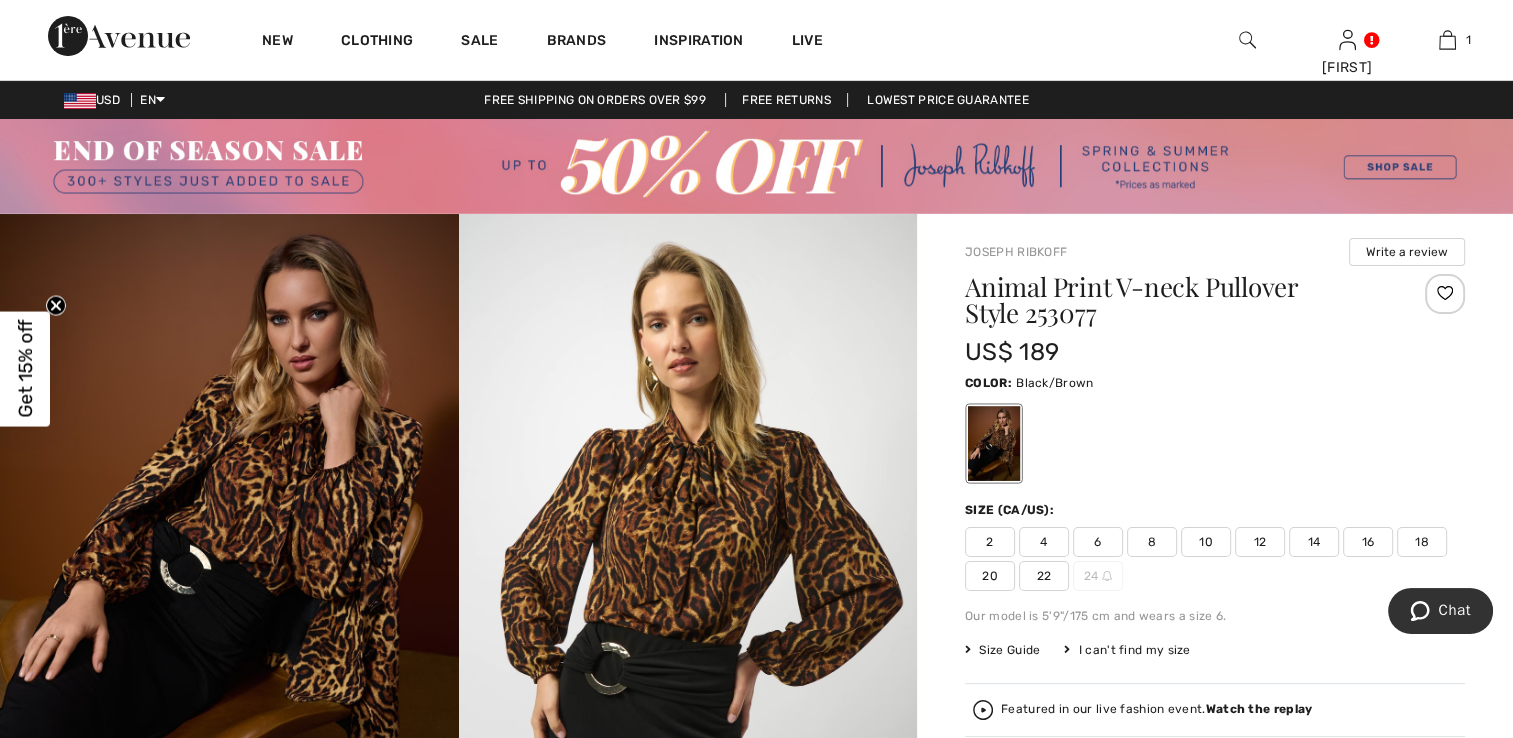 click on "12" at bounding box center (1260, 542) 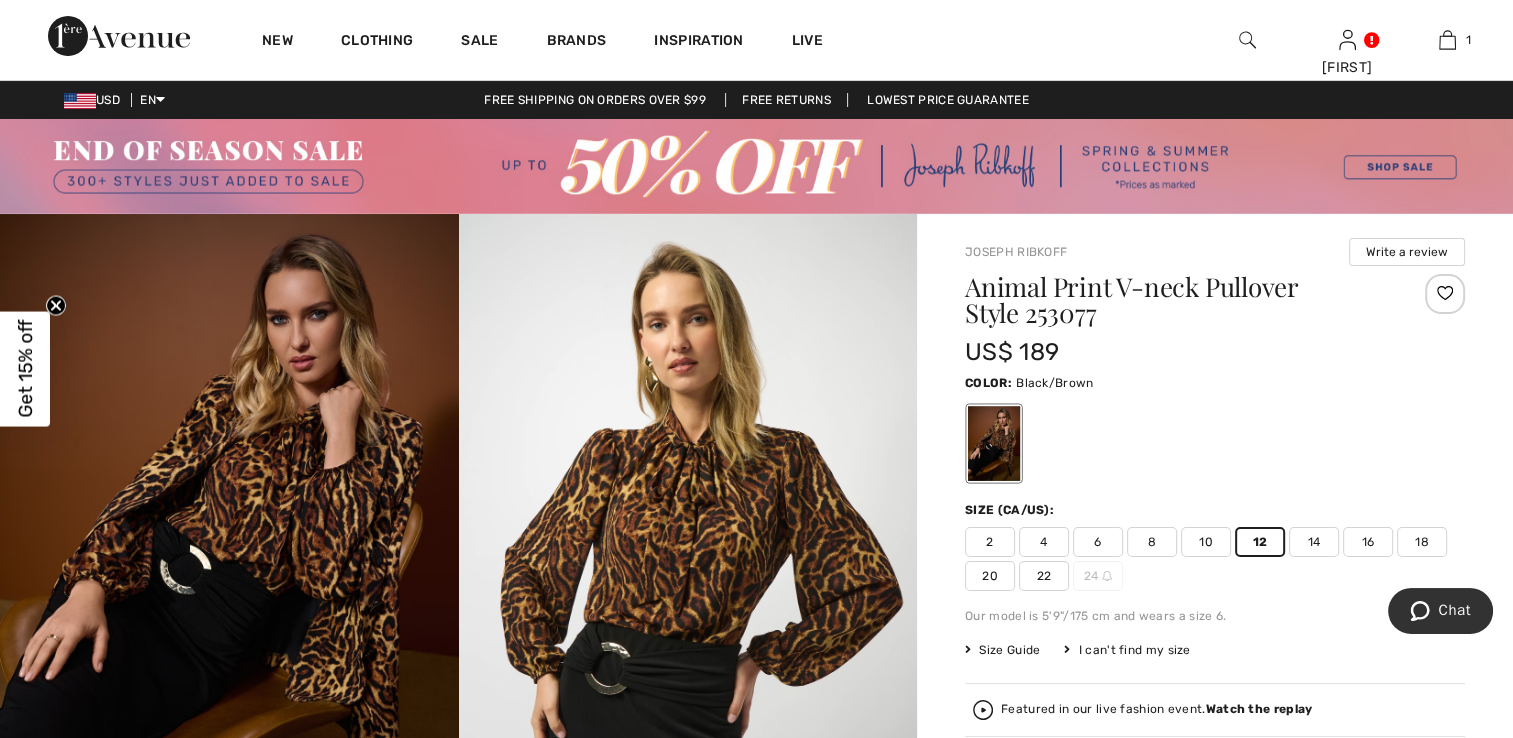 scroll, scrollTop: 355, scrollLeft: 0, axis: vertical 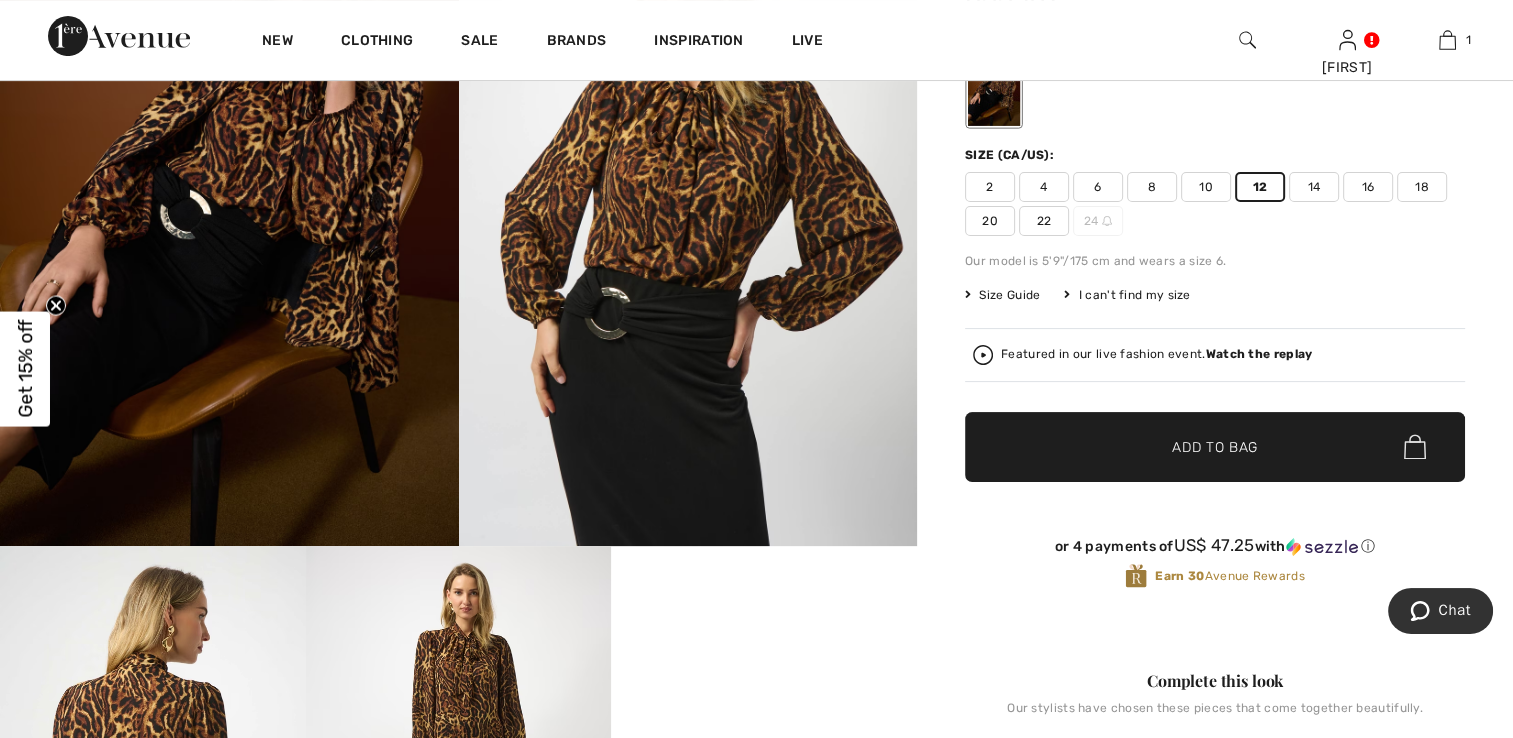 click on "Add to Bag" at bounding box center [1215, 446] 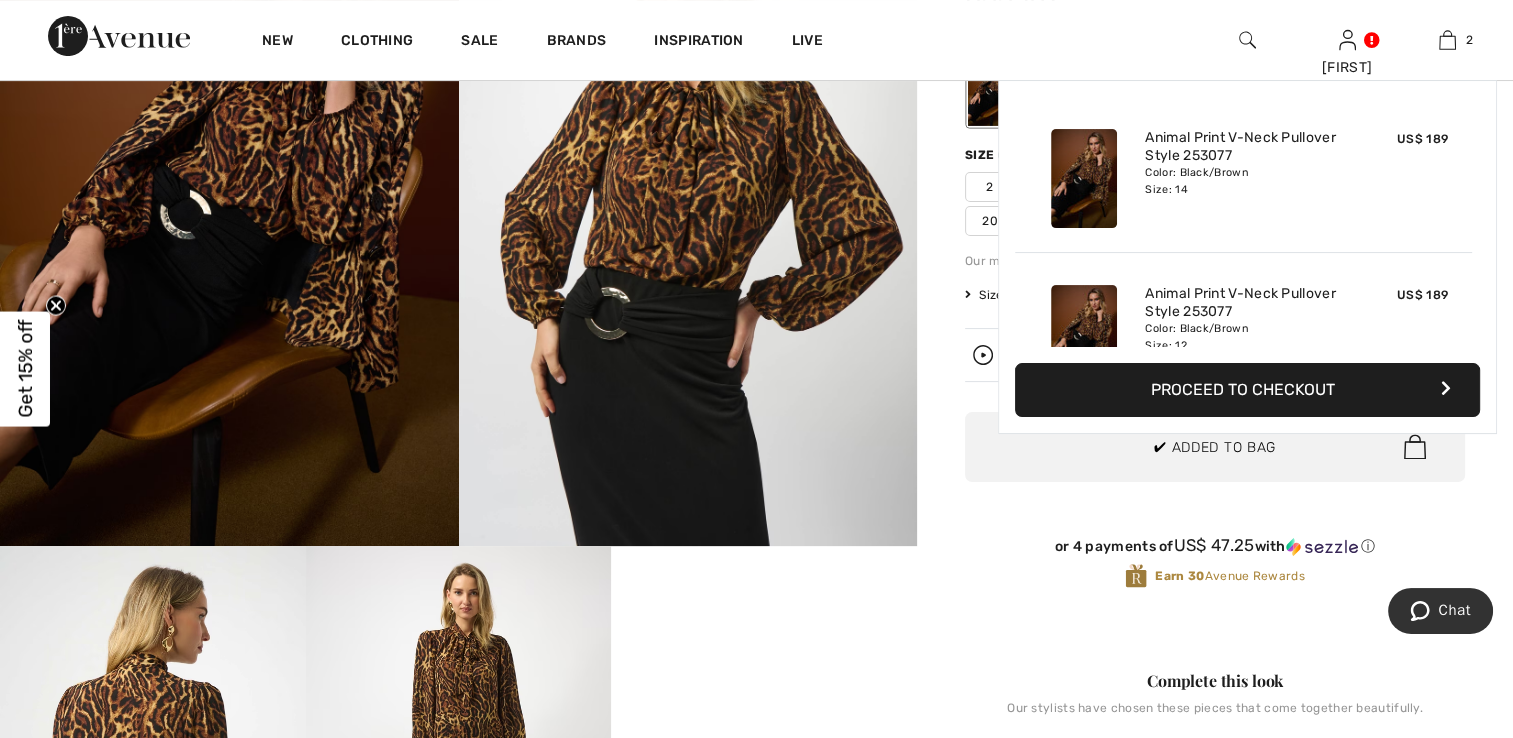 scroll, scrollTop: 61, scrollLeft: 0, axis: vertical 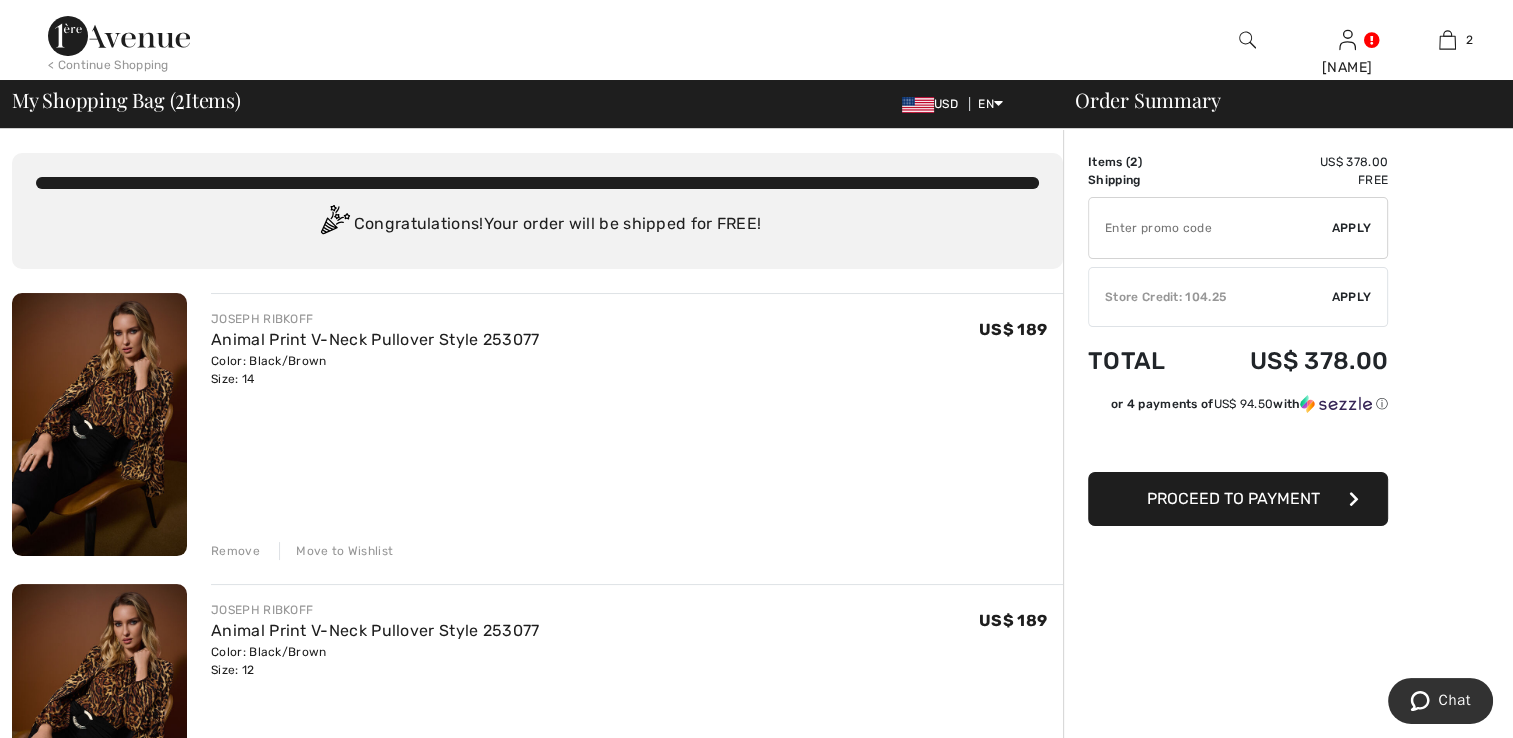 click on "< Continue Shopping" at bounding box center (108, 65) 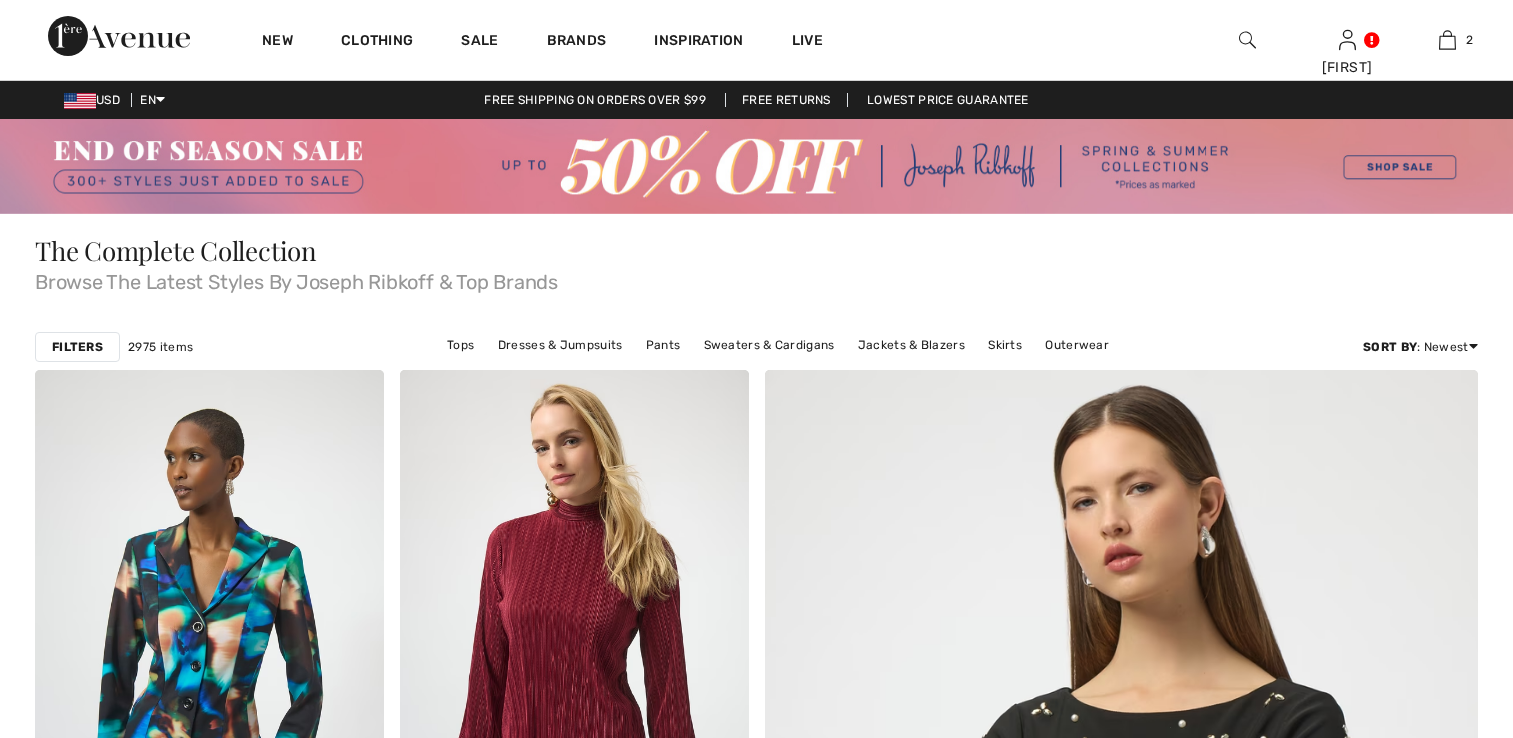scroll, scrollTop: 0, scrollLeft: 0, axis: both 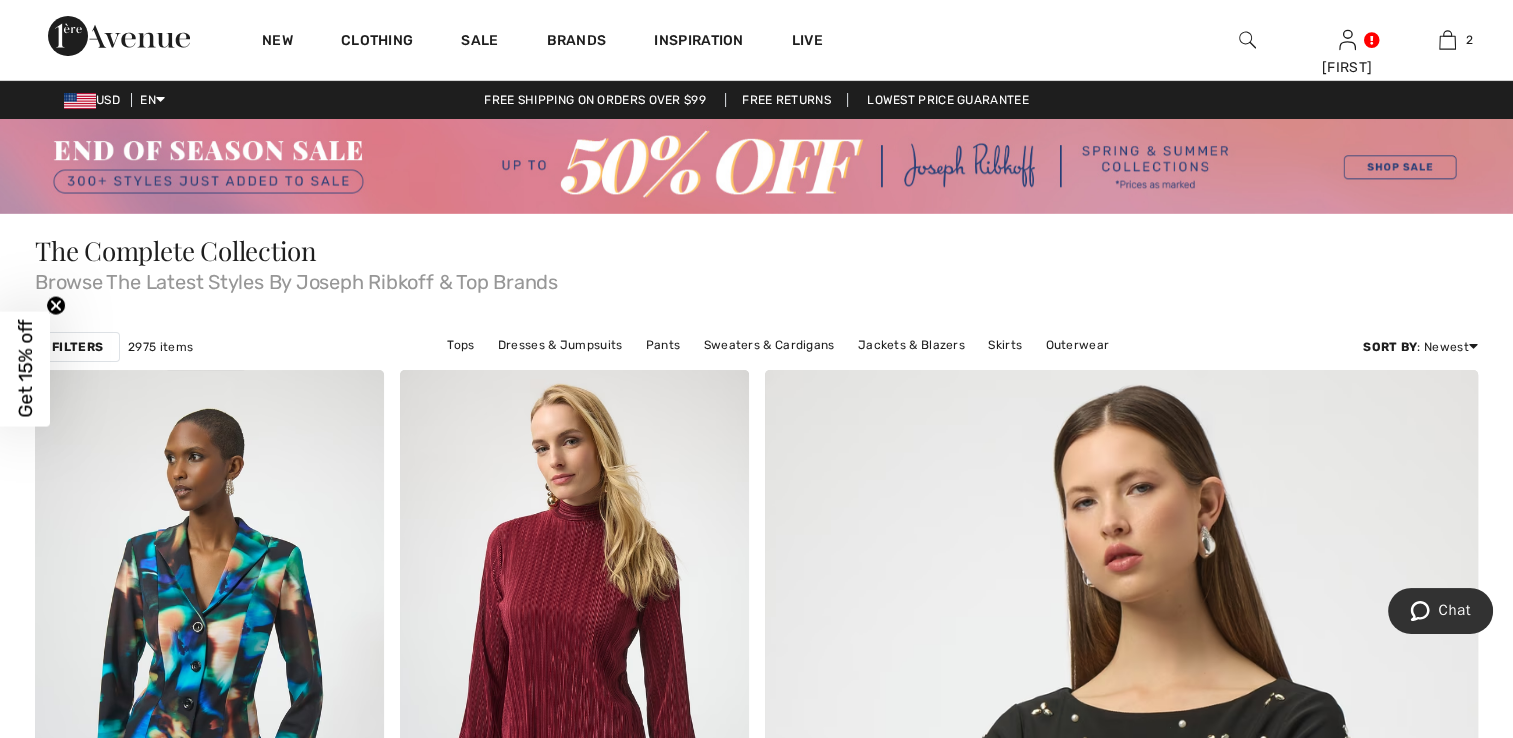 click at bounding box center [756, 166] 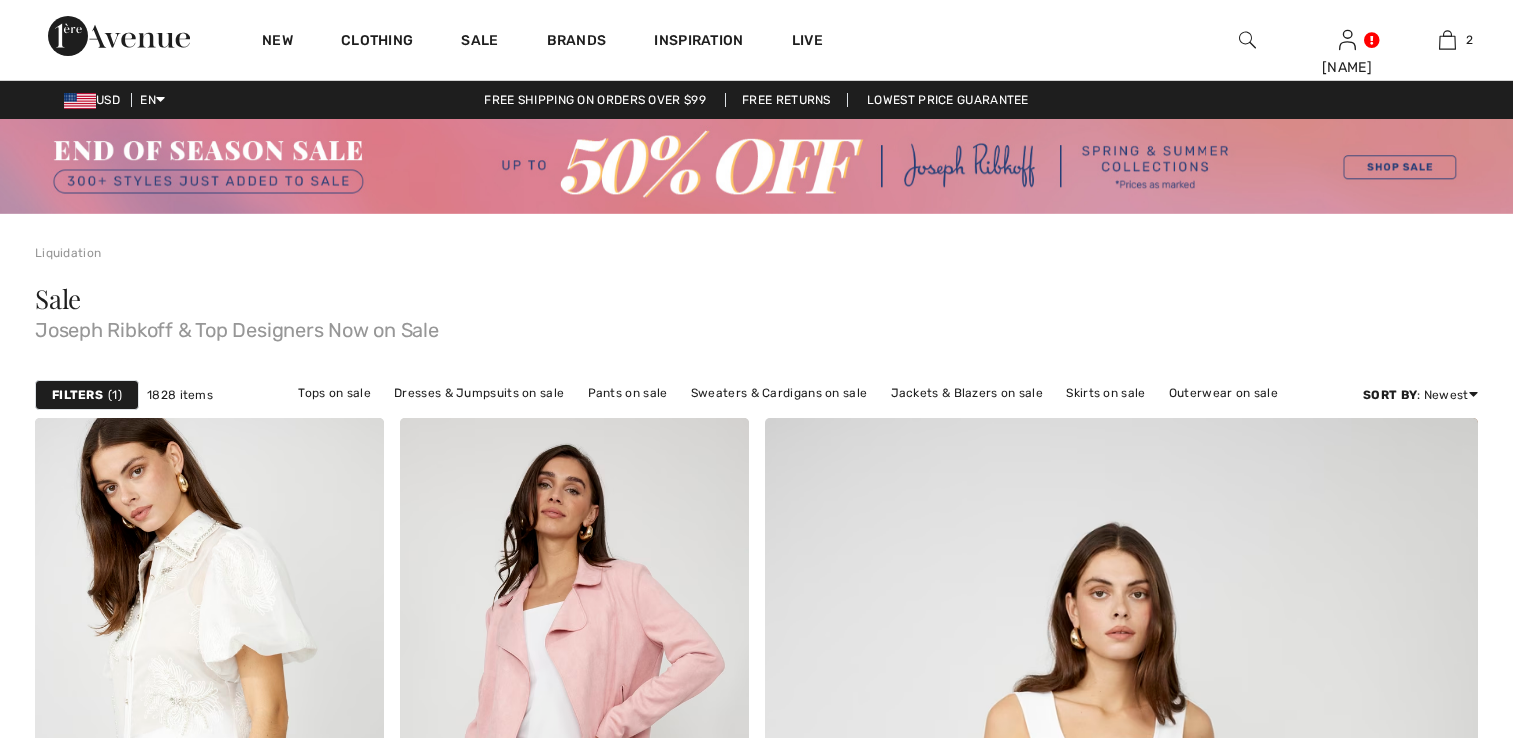 scroll, scrollTop: 0, scrollLeft: 0, axis: both 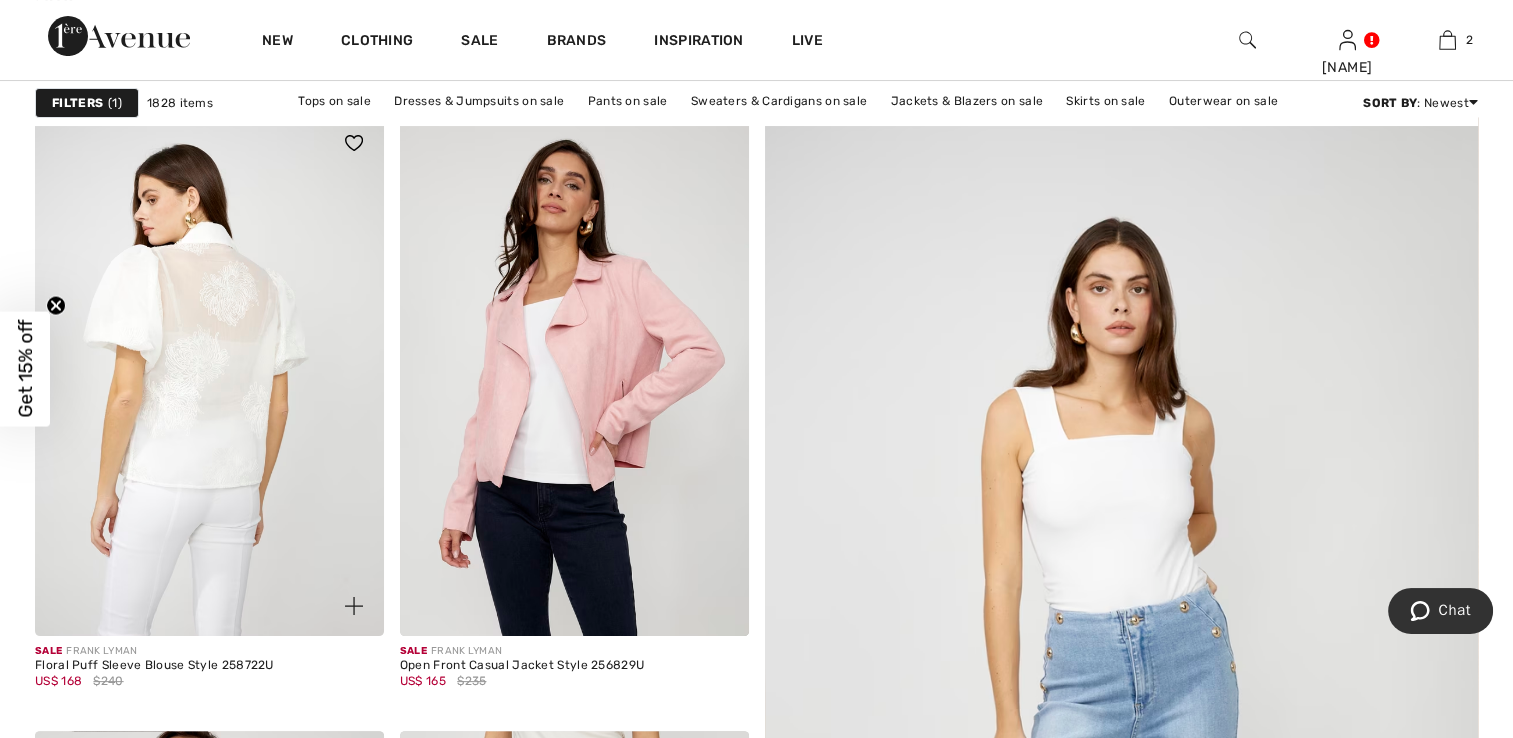 click at bounding box center (209, 374) 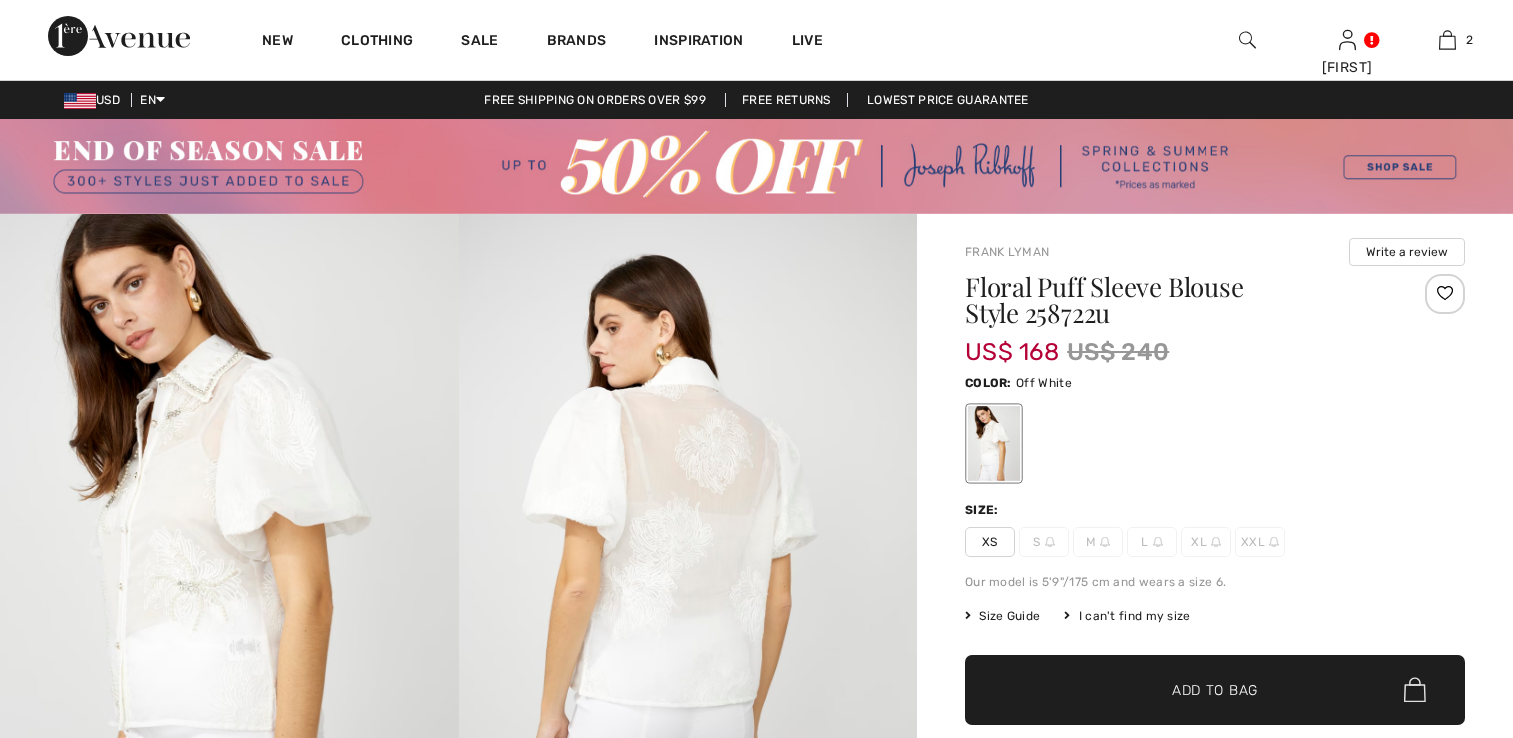scroll, scrollTop: 0, scrollLeft: 0, axis: both 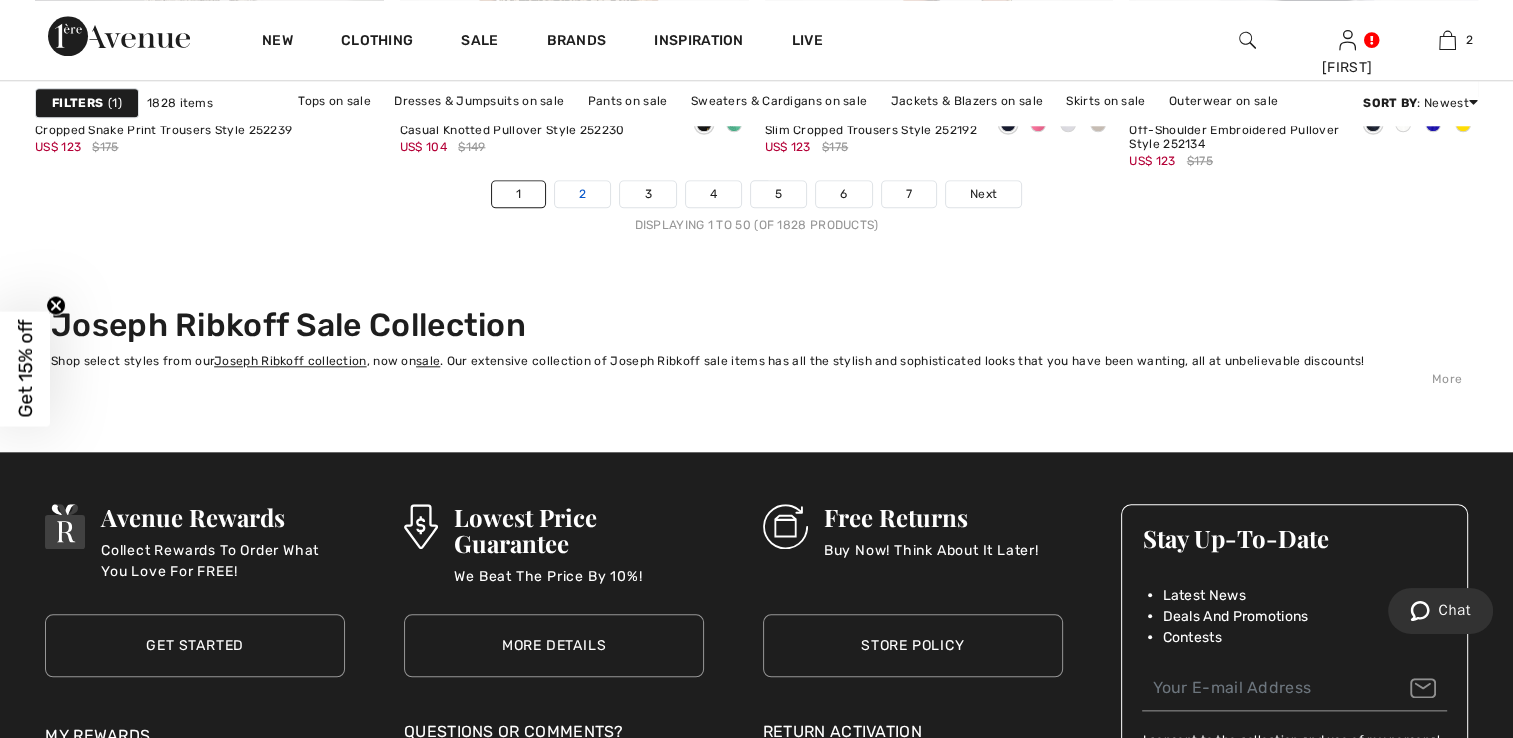 click on "2" at bounding box center (582, 194) 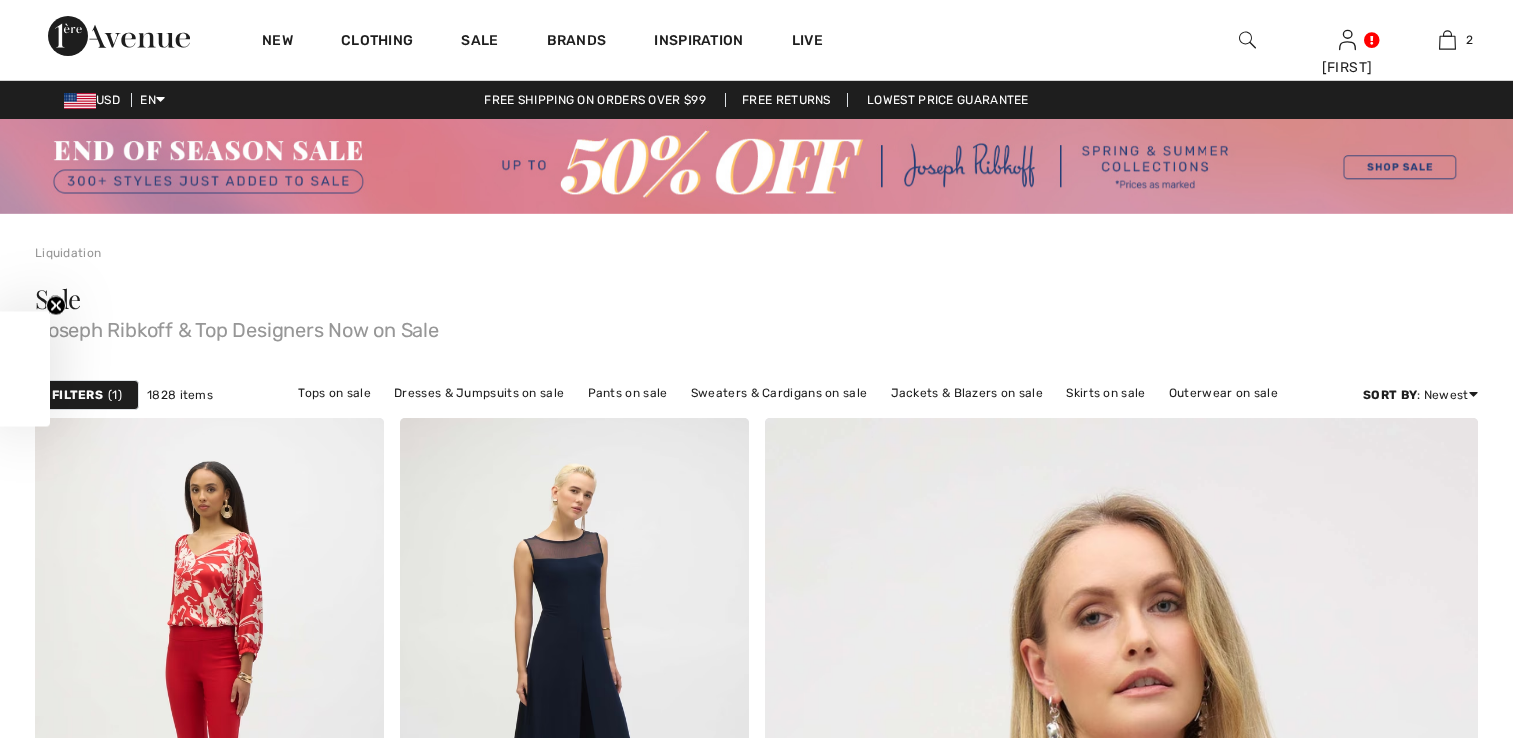 scroll, scrollTop: 0, scrollLeft: 0, axis: both 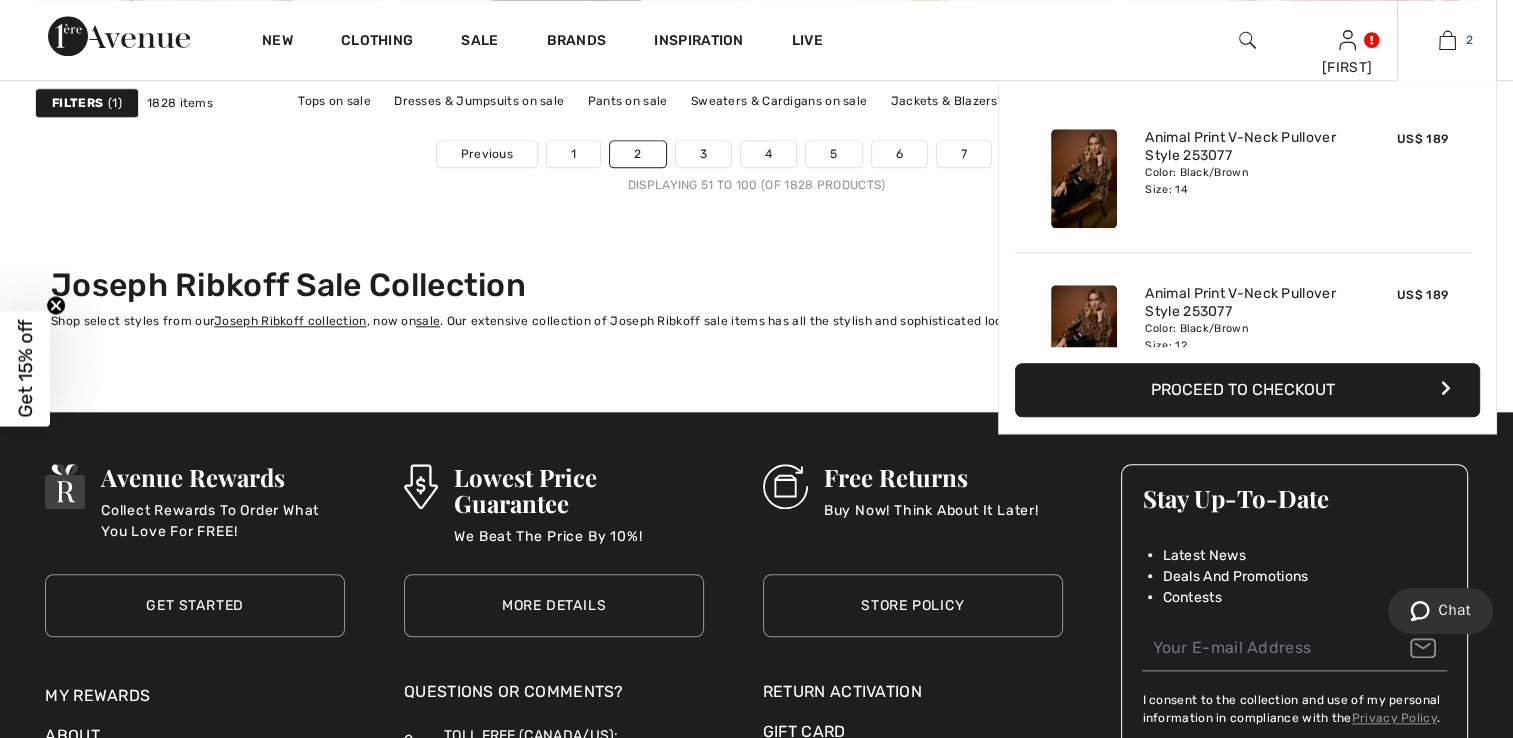 click on "2" at bounding box center (1447, 40) 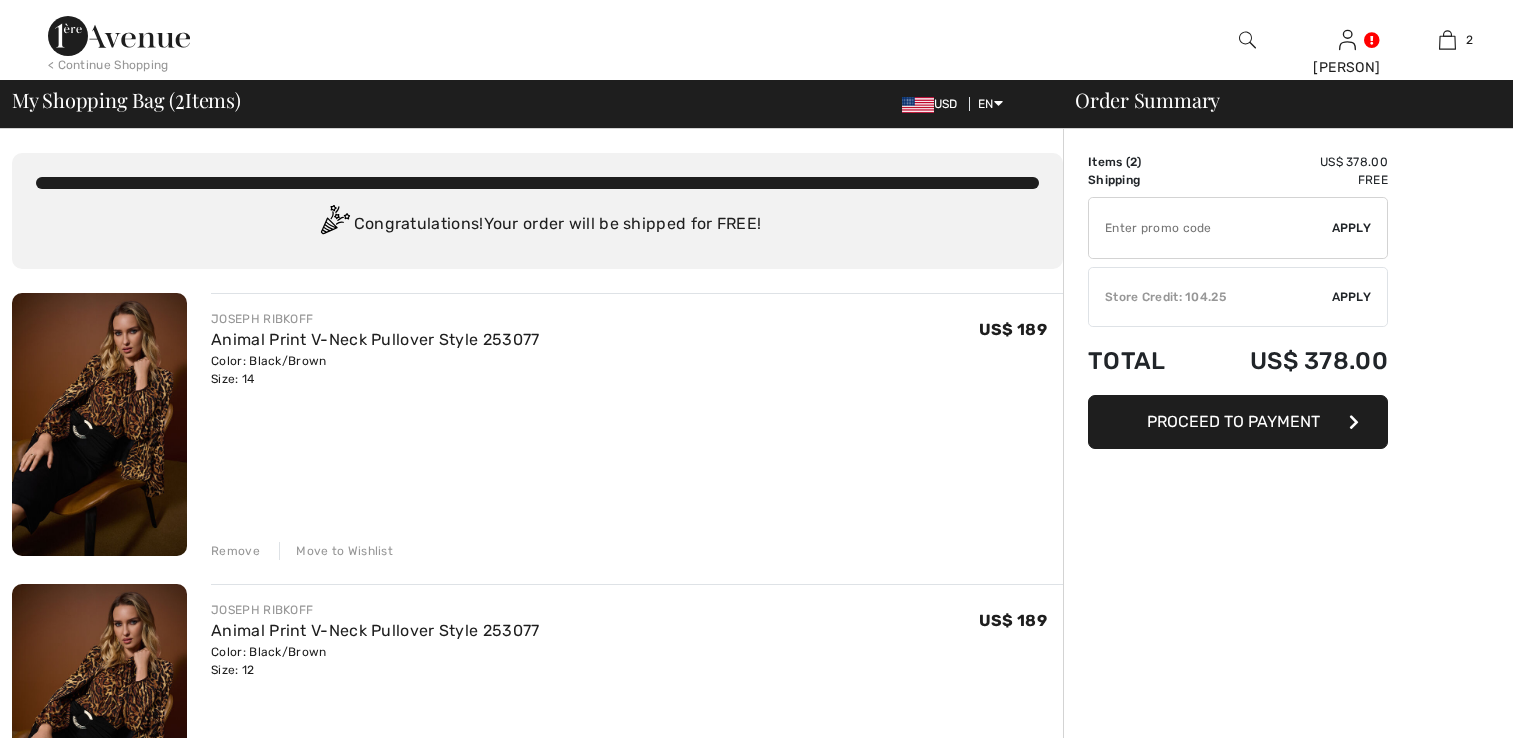 scroll, scrollTop: 0, scrollLeft: 0, axis: both 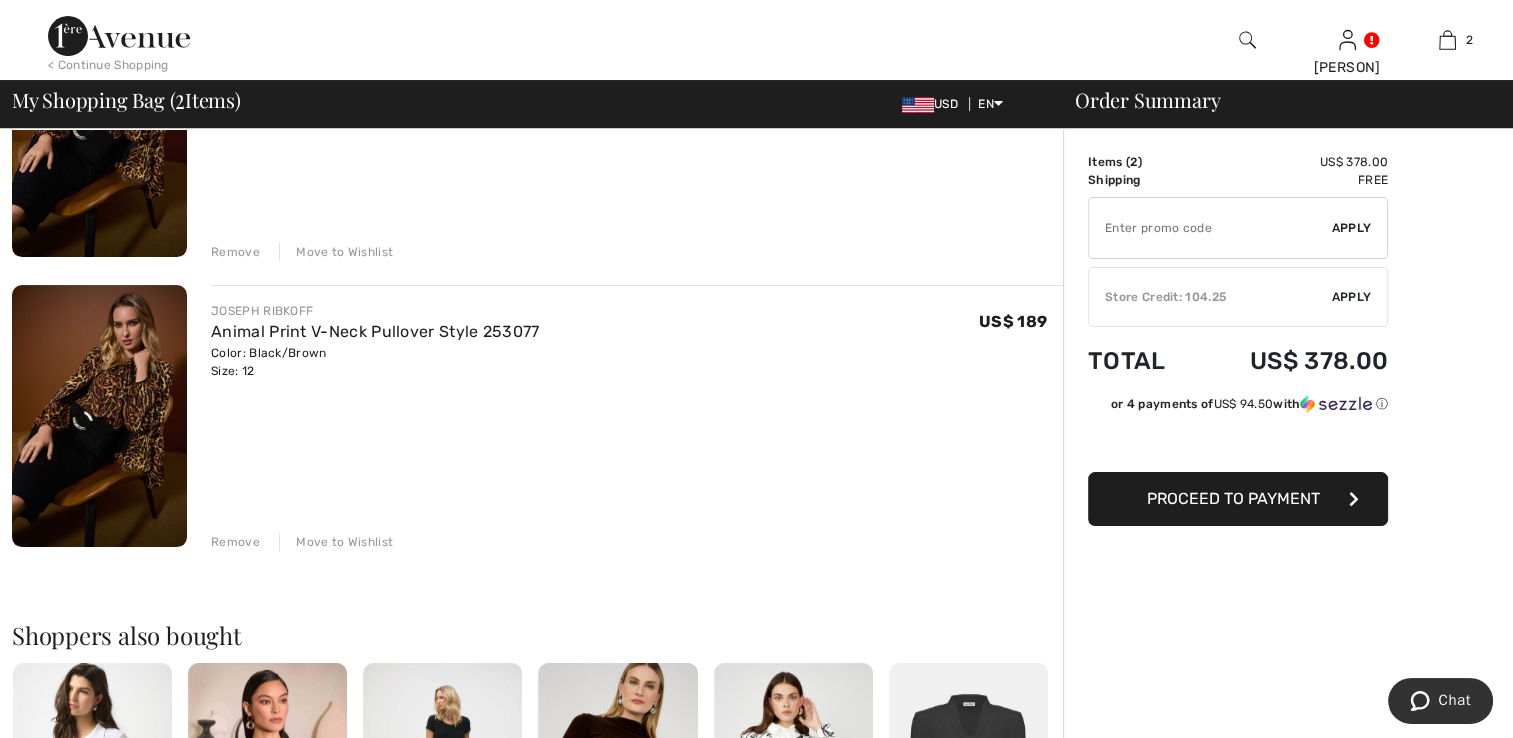 click on "Remove" at bounding box center (235, 542) 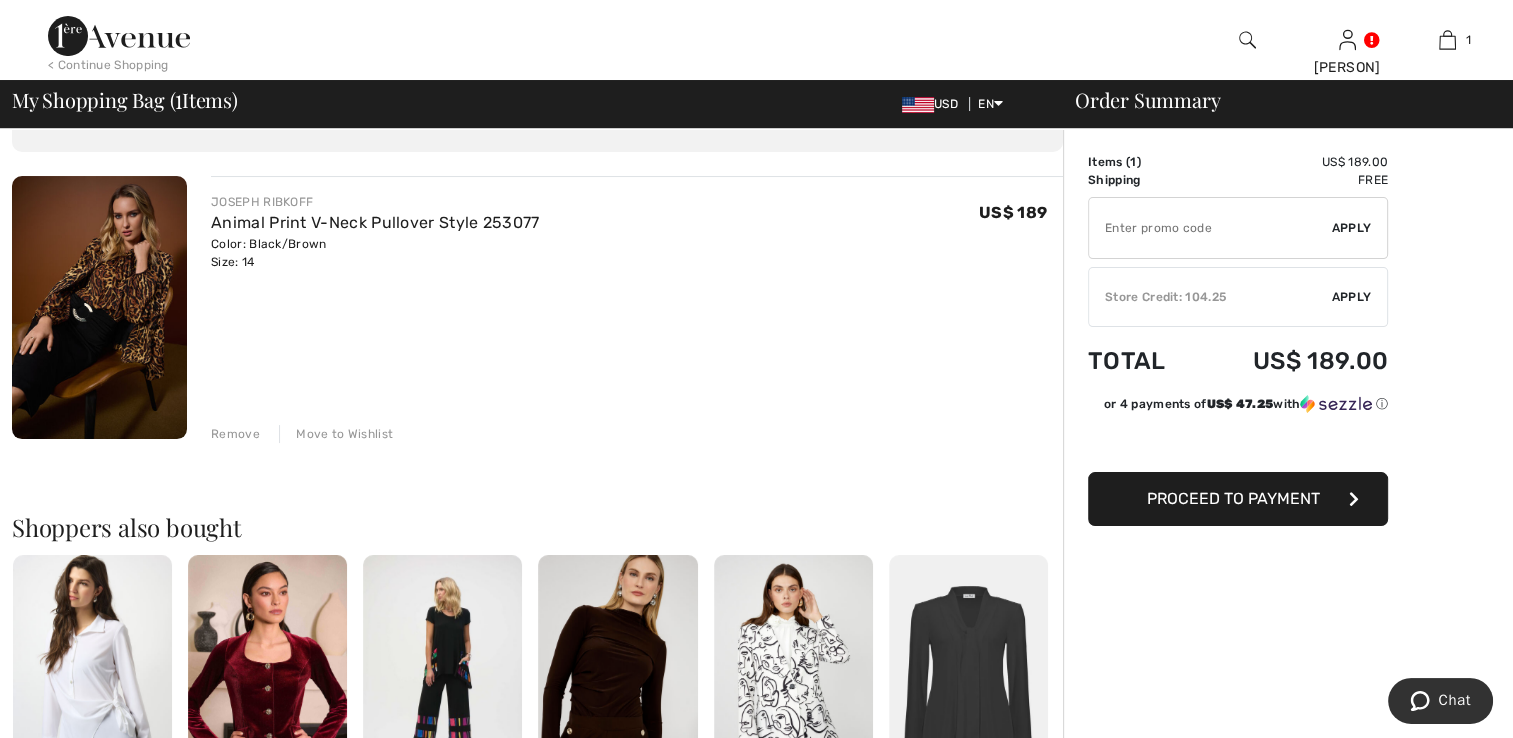 scroll, scrollTop: 0, scrollLeft: 0, axis: both 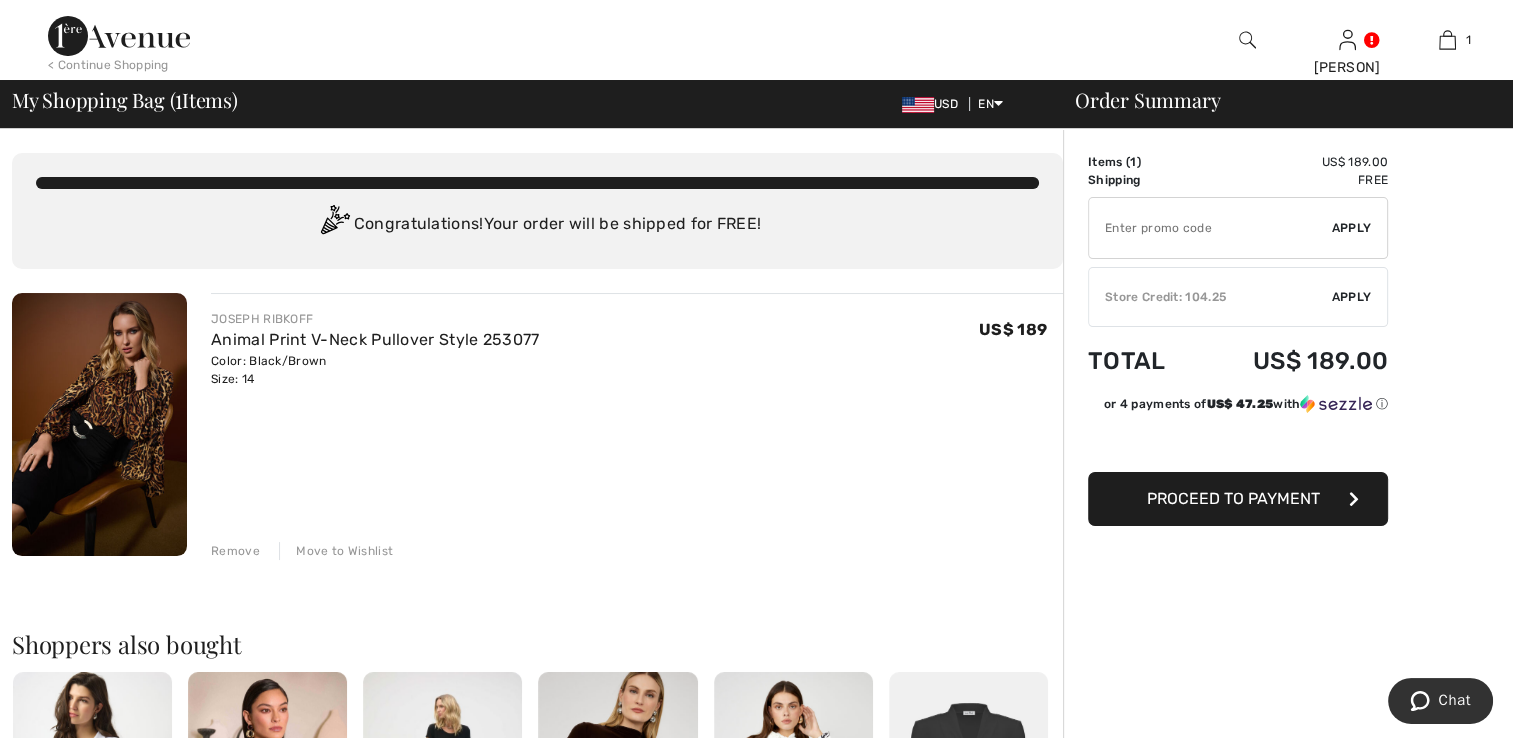 click on "< Continue Shopping" at bounding box center (108, 65) 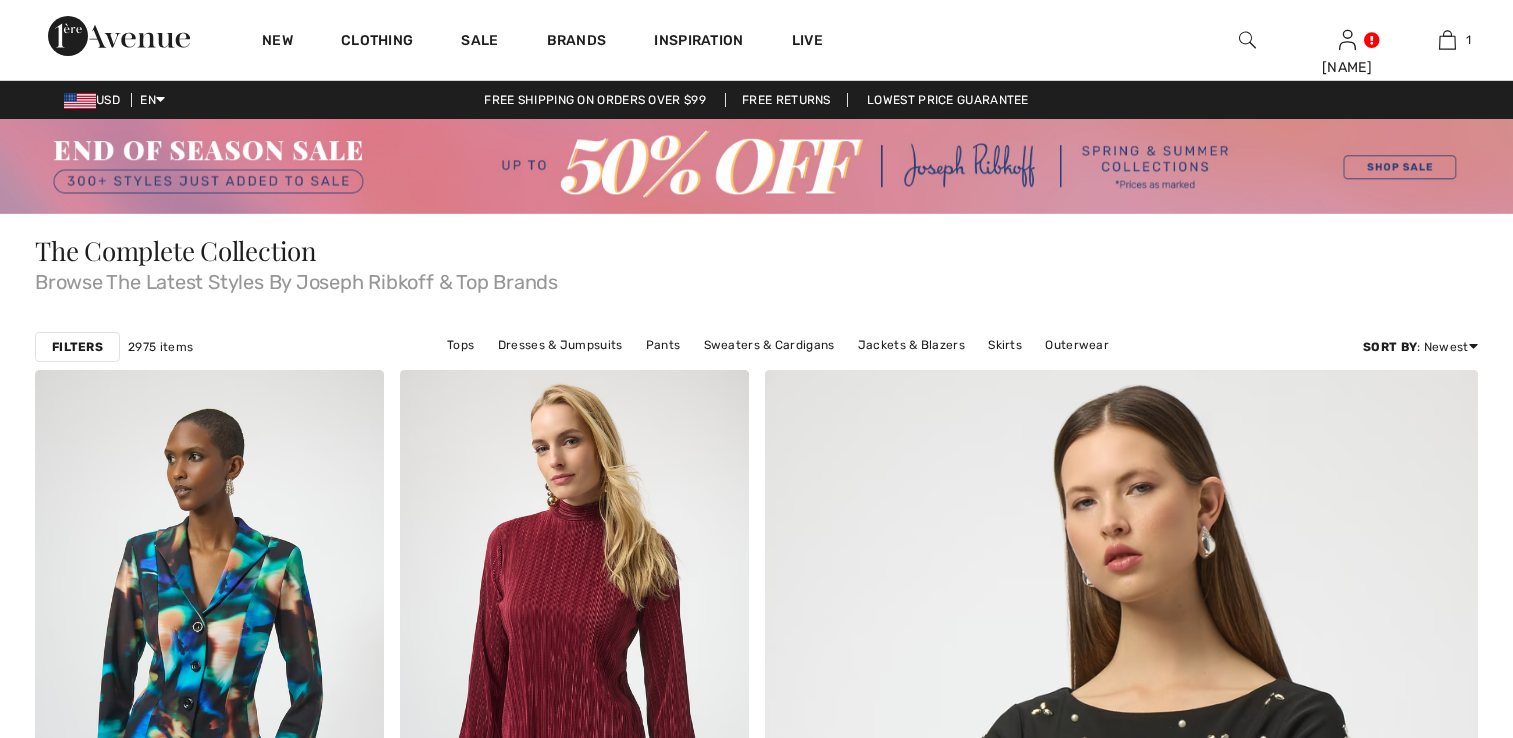scroll, scrollTop: 0, scrollLeft: 0, axis: both 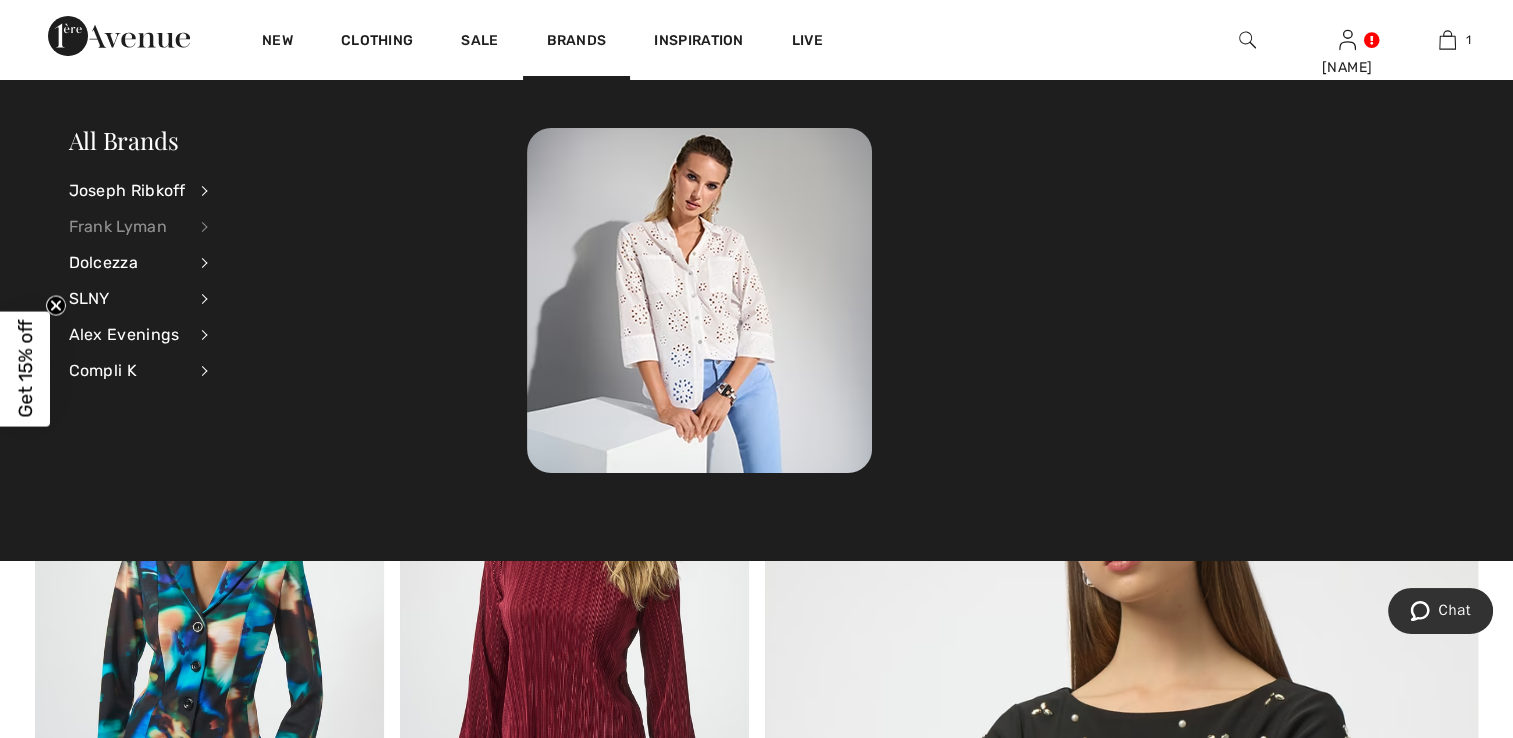 click on "Frank Lyman" at bounding box center [127, 227] 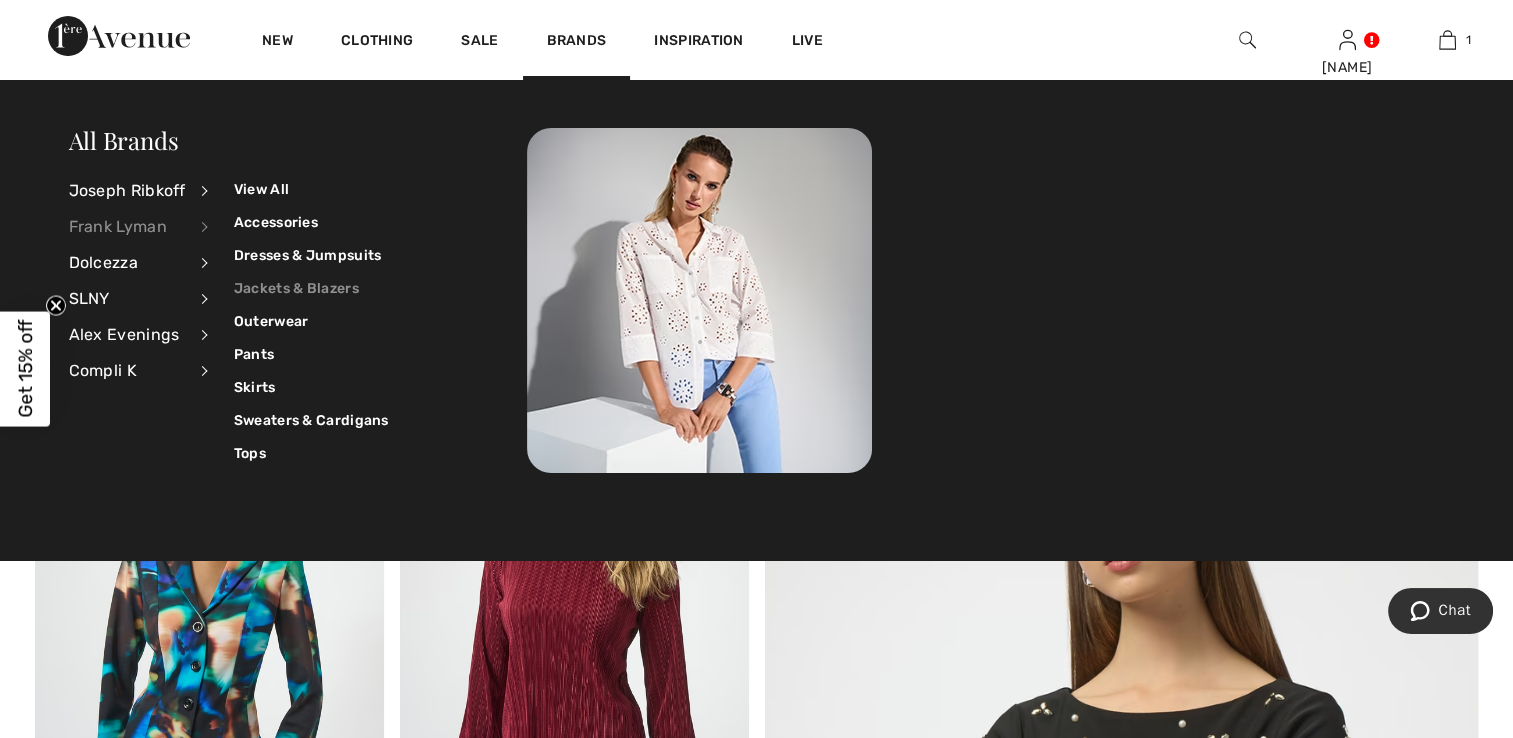 click on "Jackets & Blazers" at bounding box center [311, 288] 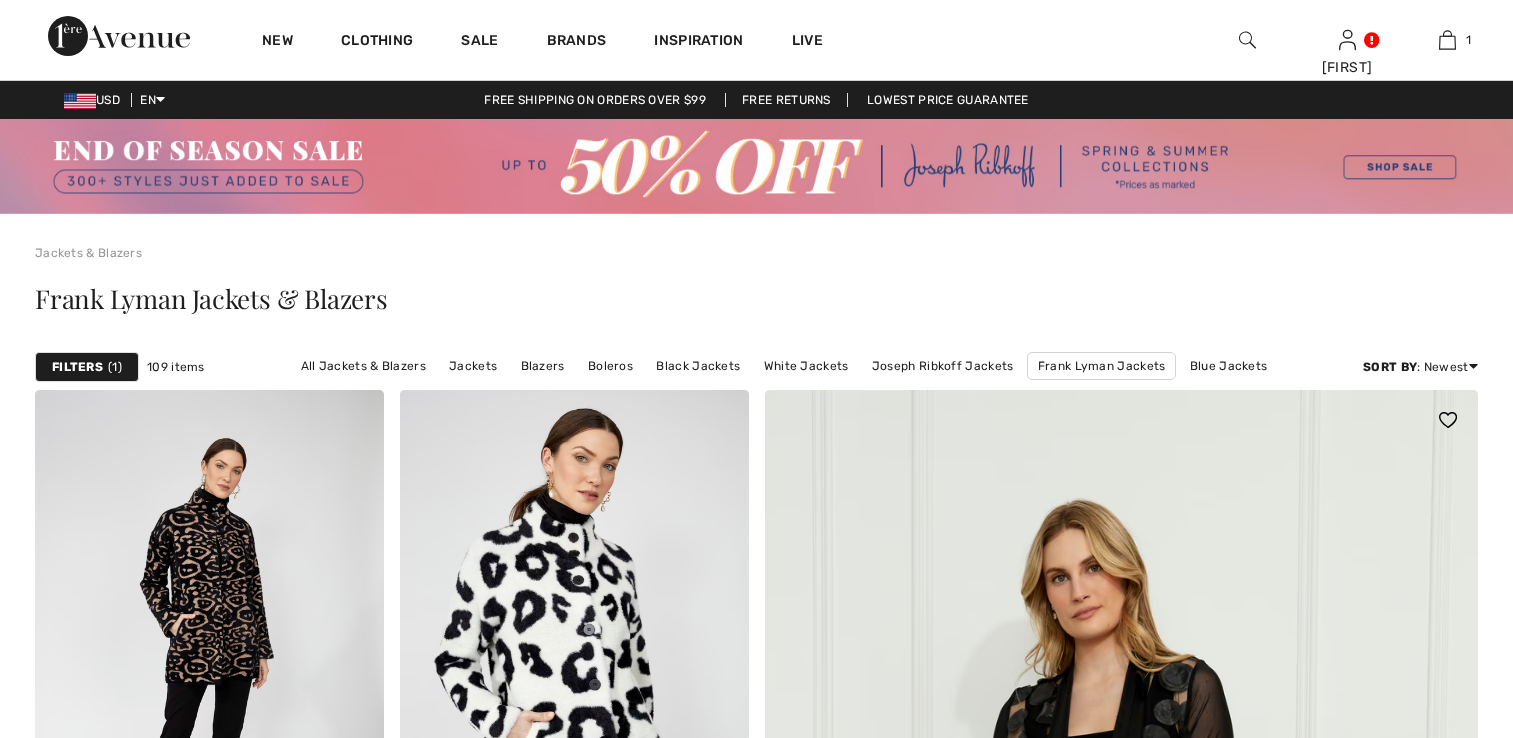 scroll, scrollTop: 0, scrollLeft: 0, axis: both 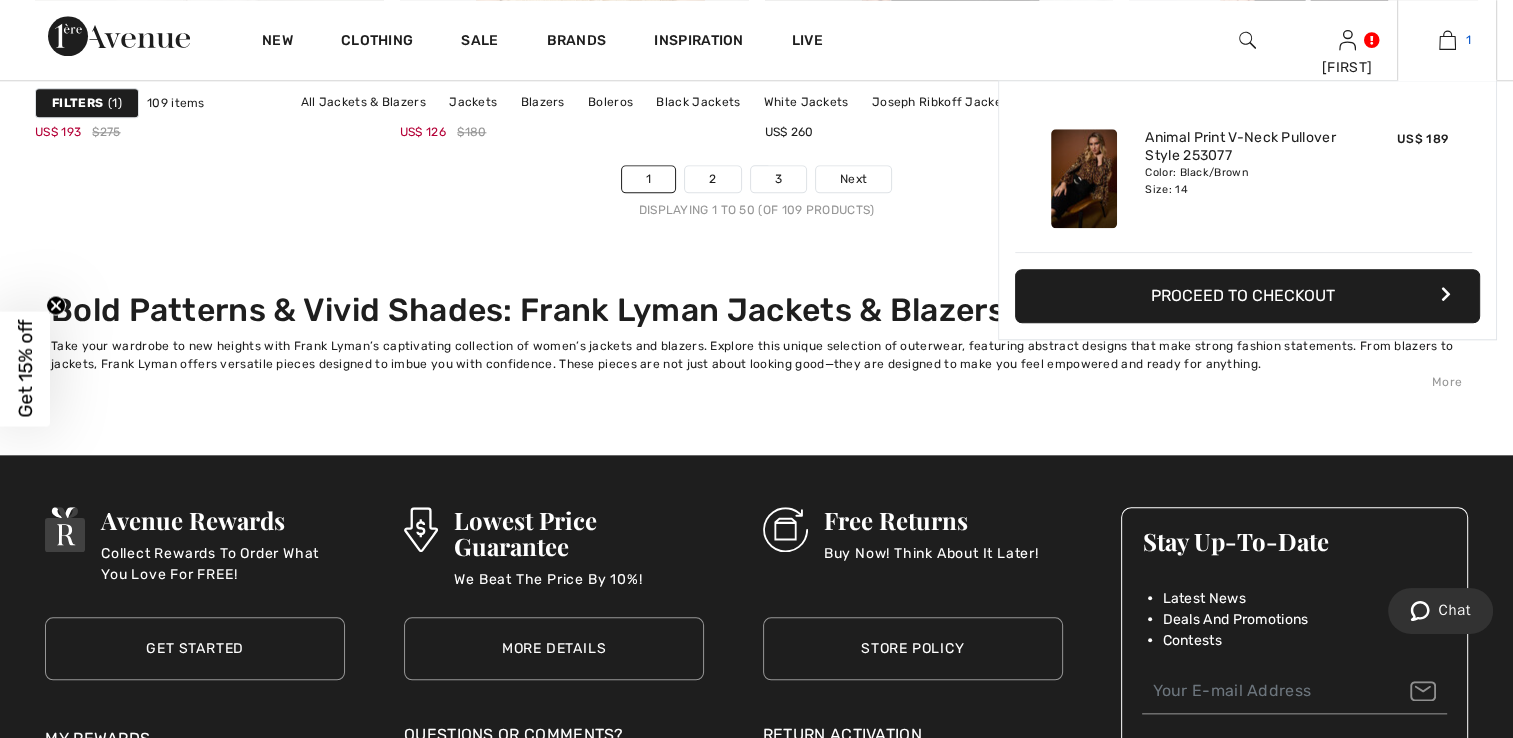 click at bounding box center [1447, 40] 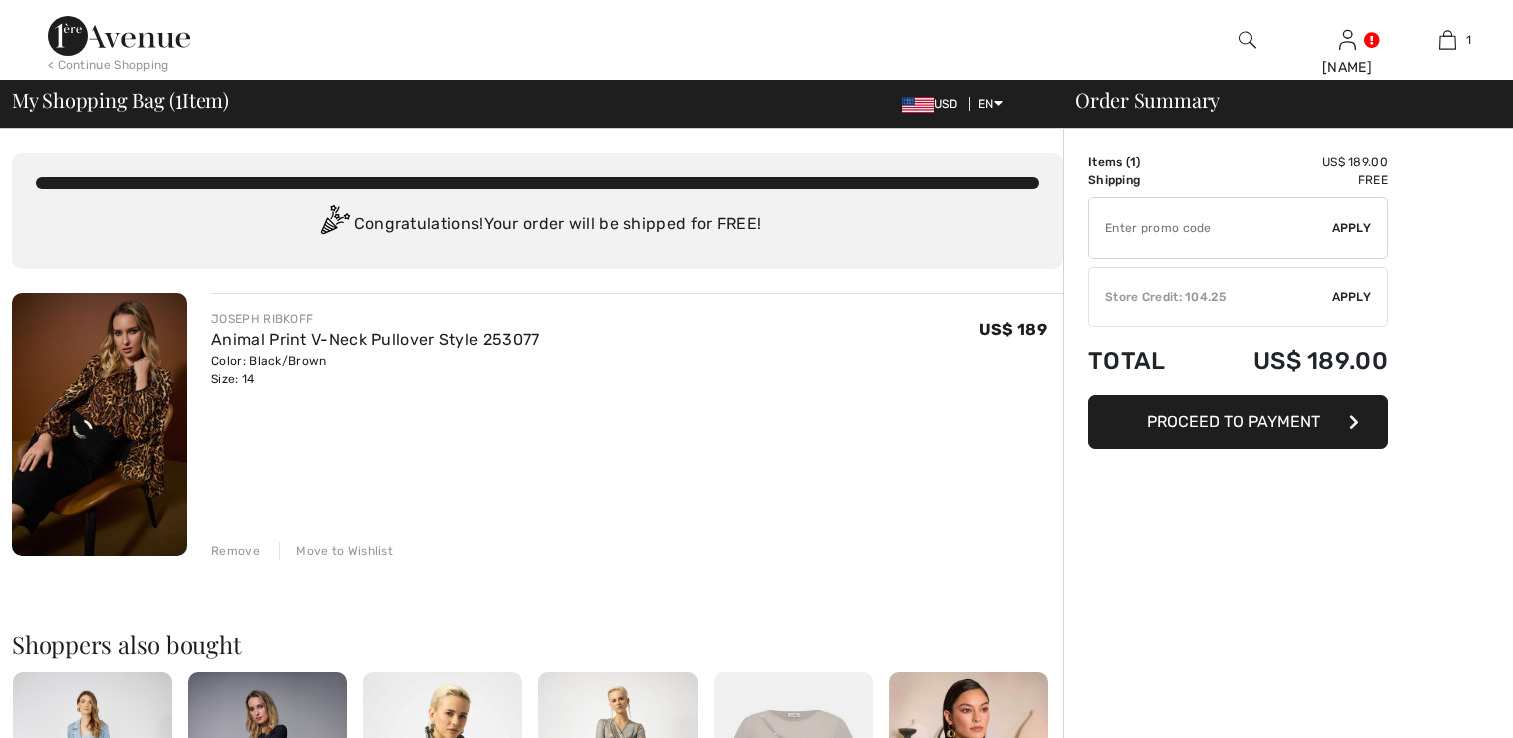 scroll, scrollTop: 0, scrollLeft: 0, axis: both 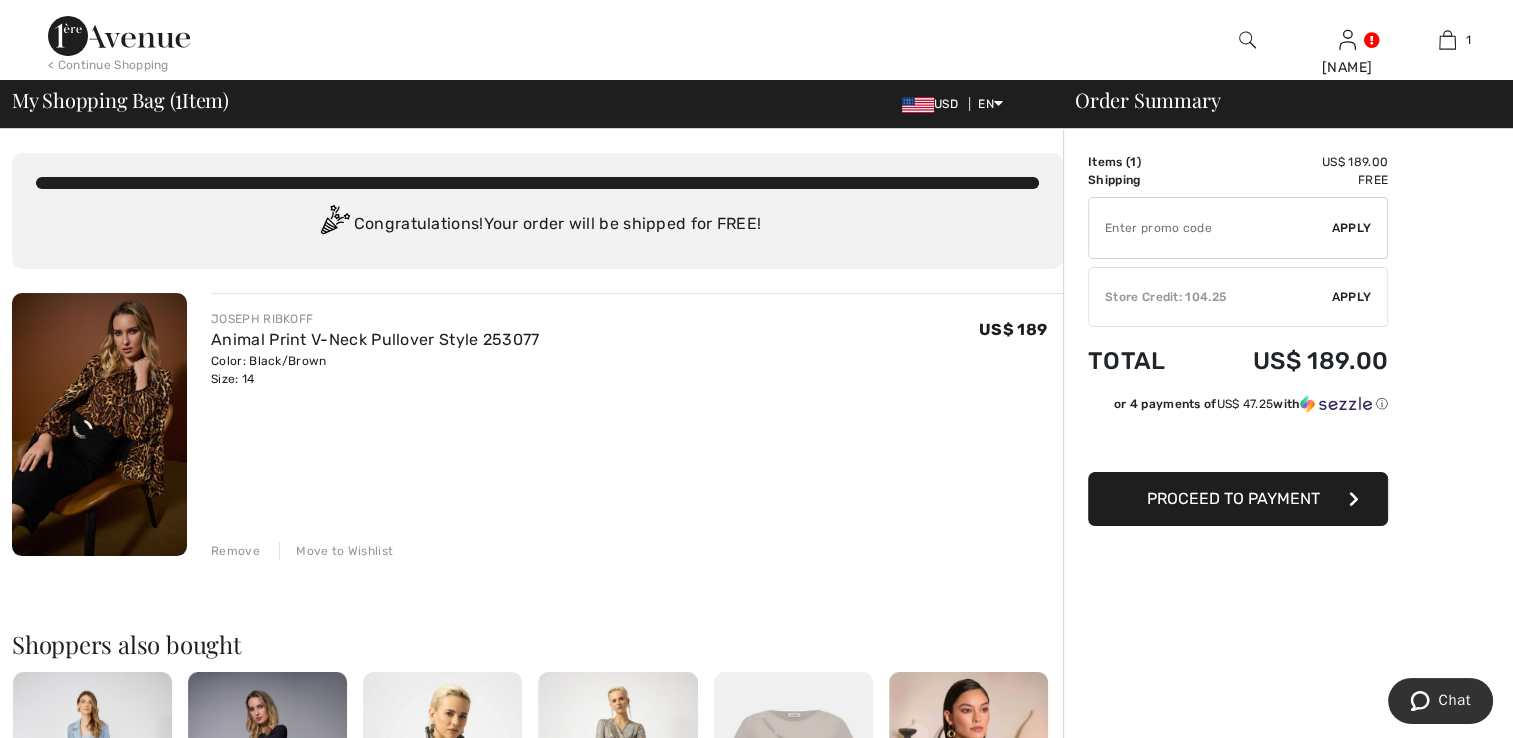 click on "Apply" at bounding box center (1352, 297) 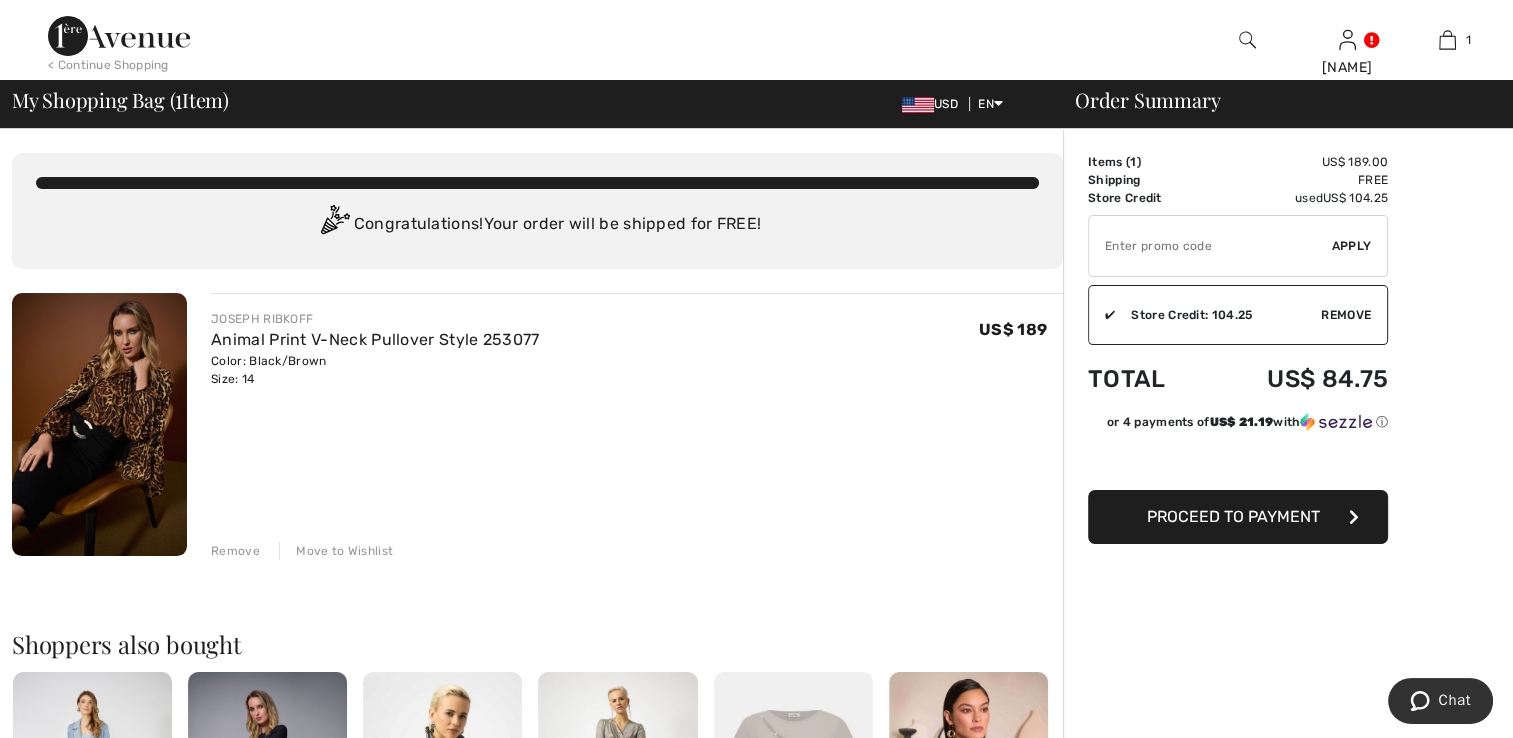 click on "Proceed to Payment" at bounding box center (1233, 516) 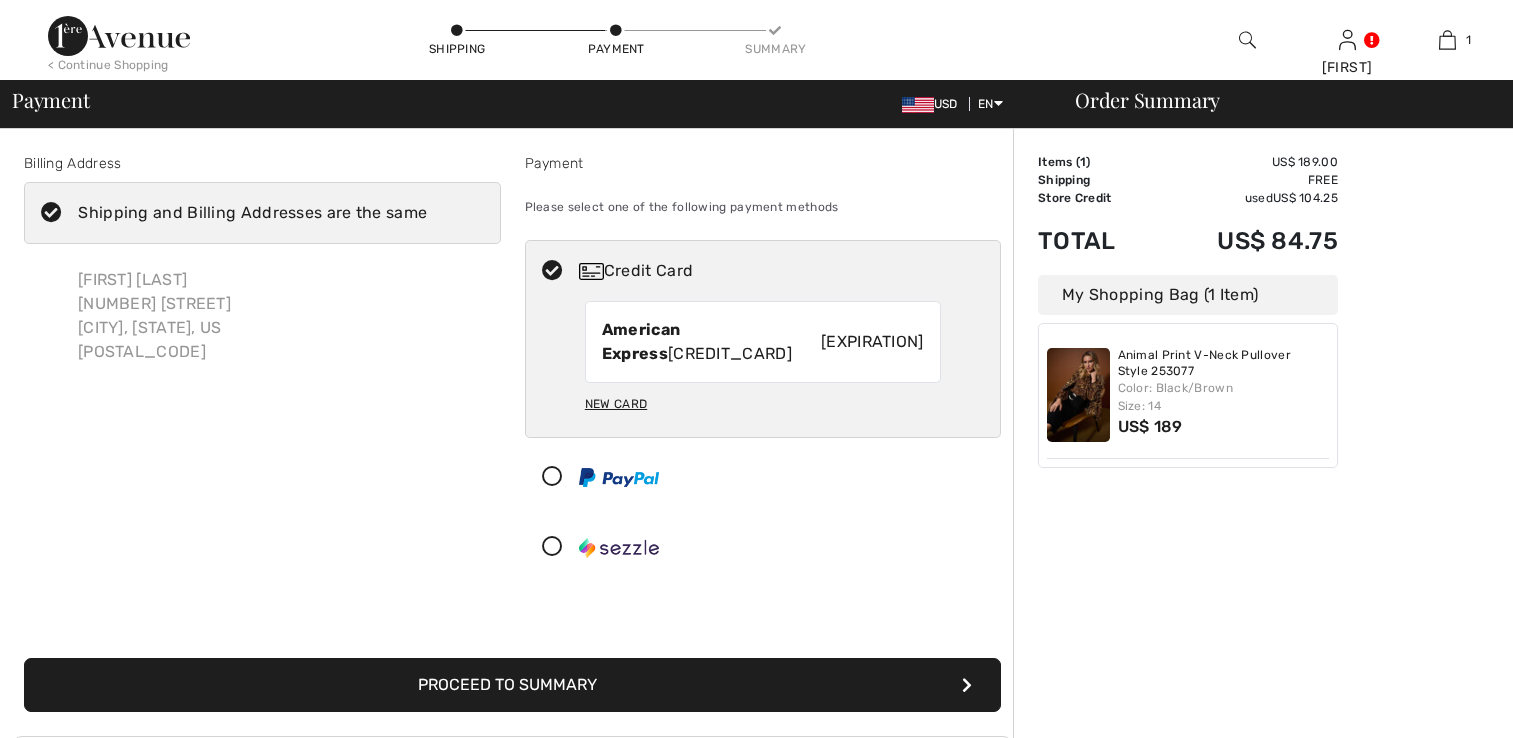 scroll, scrollTop: 0, scrollLeft: 0, axis: both 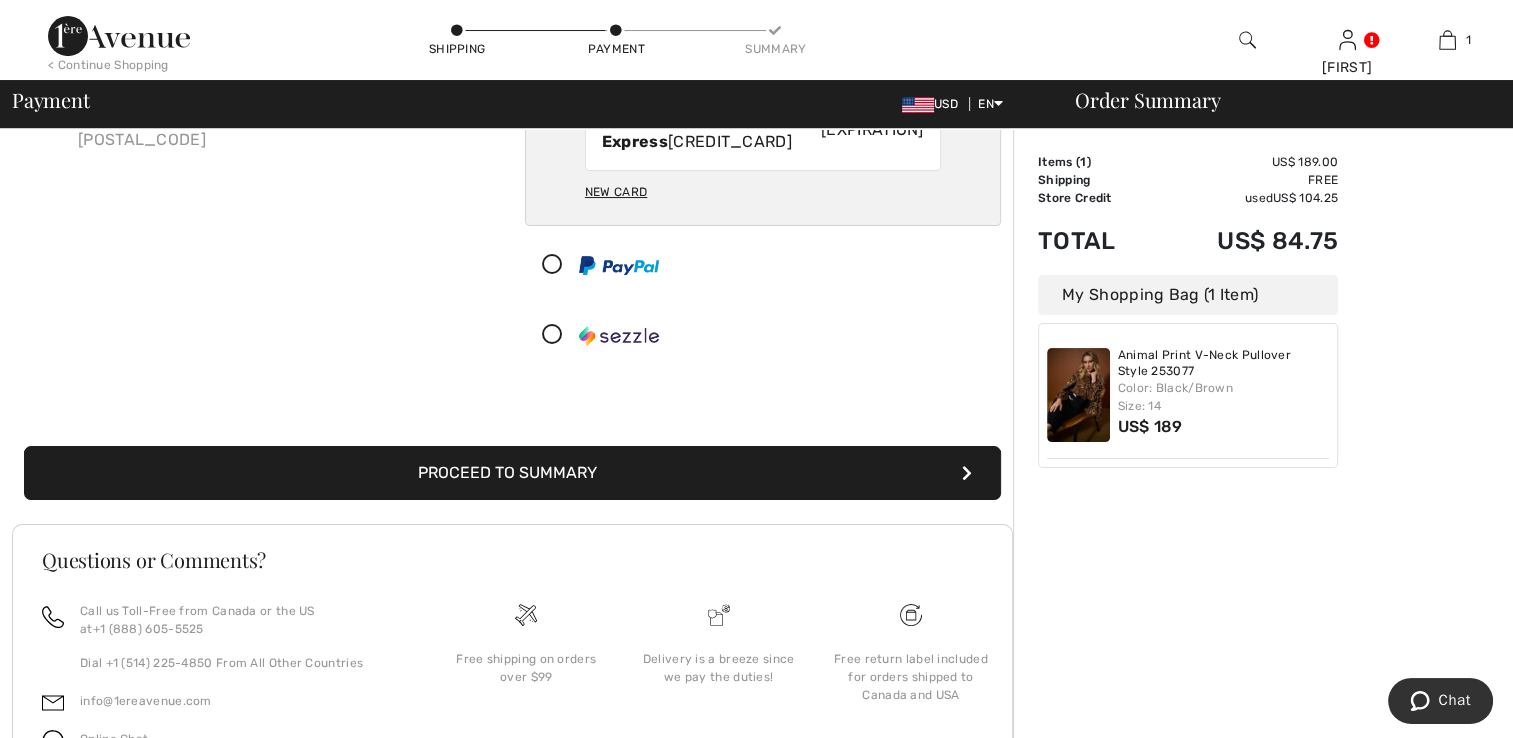click on "Proceed to Summary" at bounding box center (512, 473) 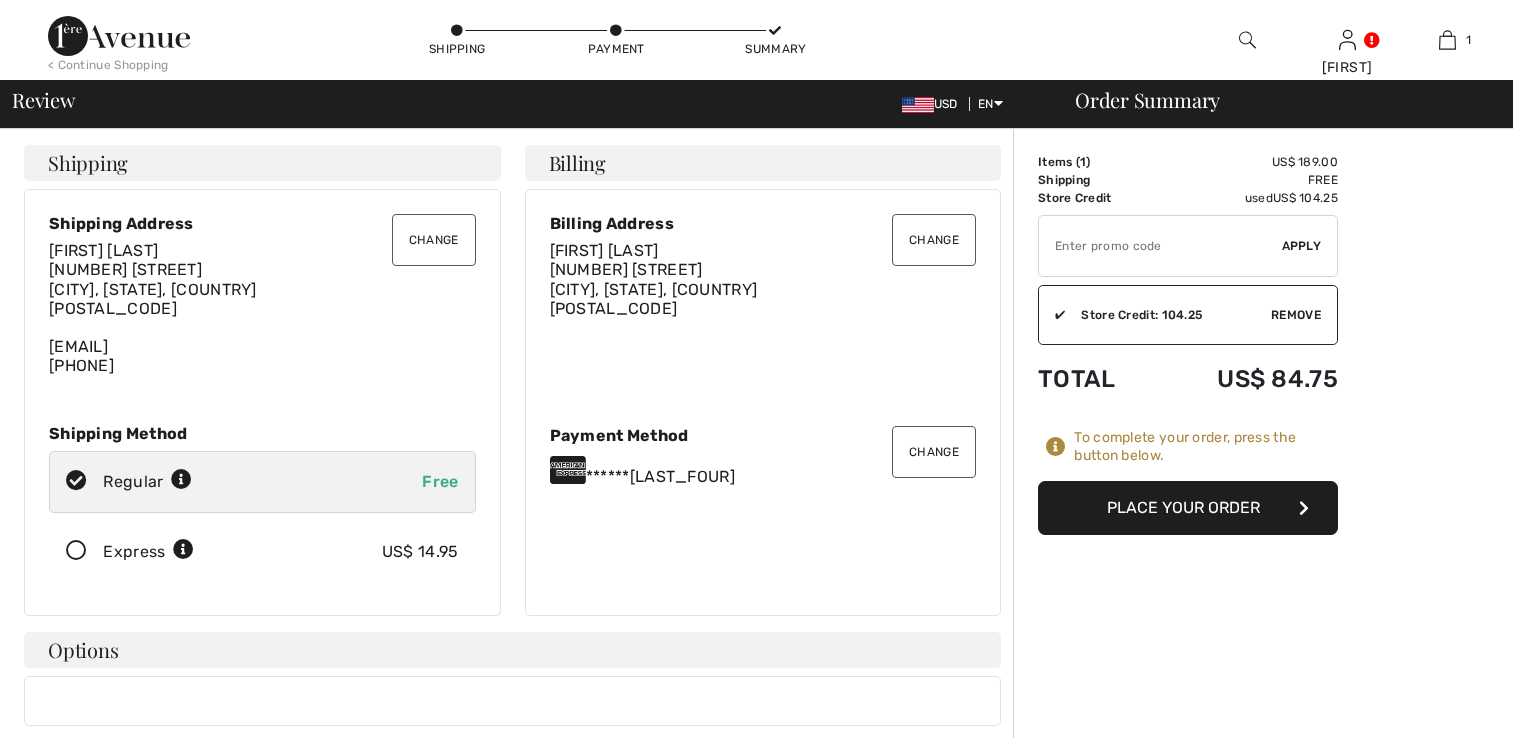 scroll, scrollTop: 0, scrollLeft: 0, axis: both 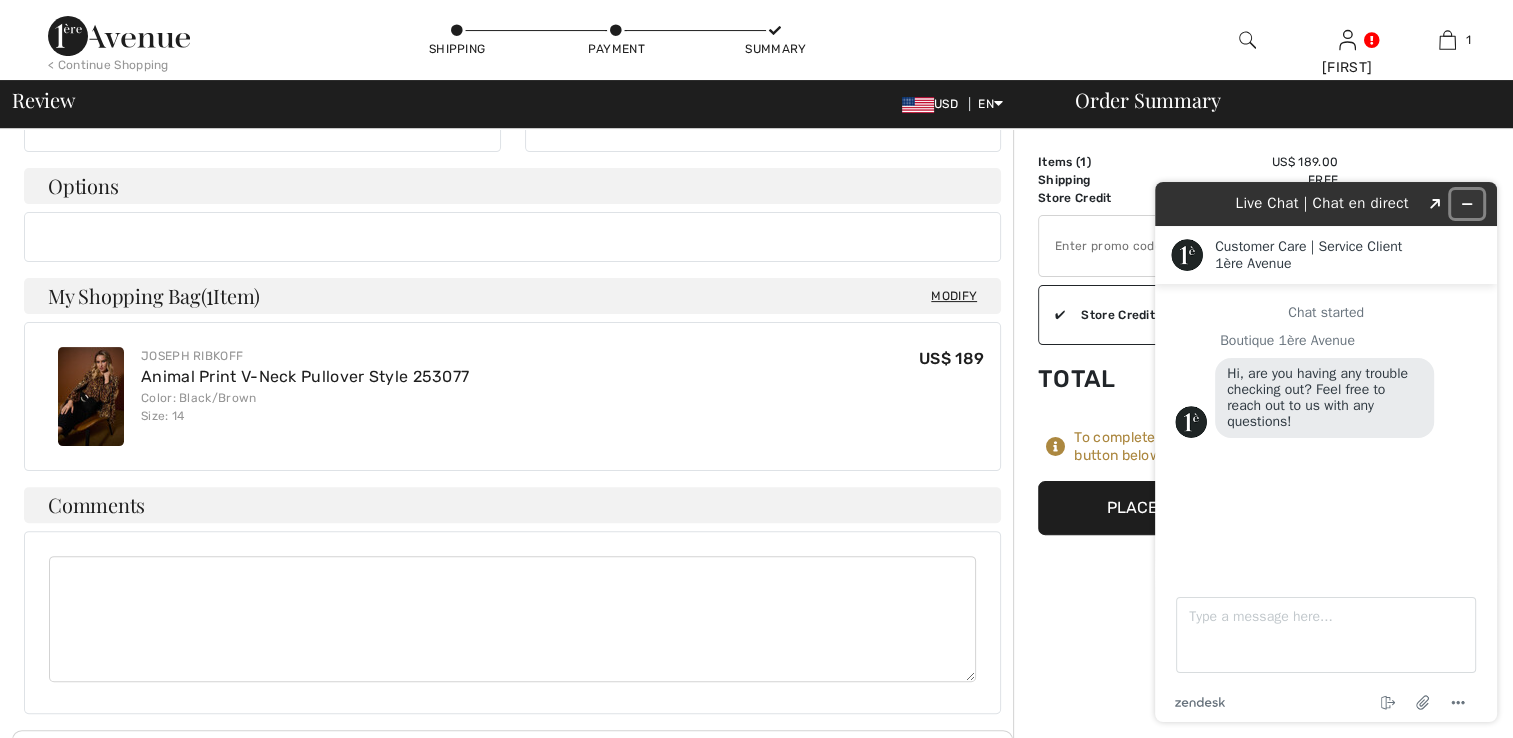 click 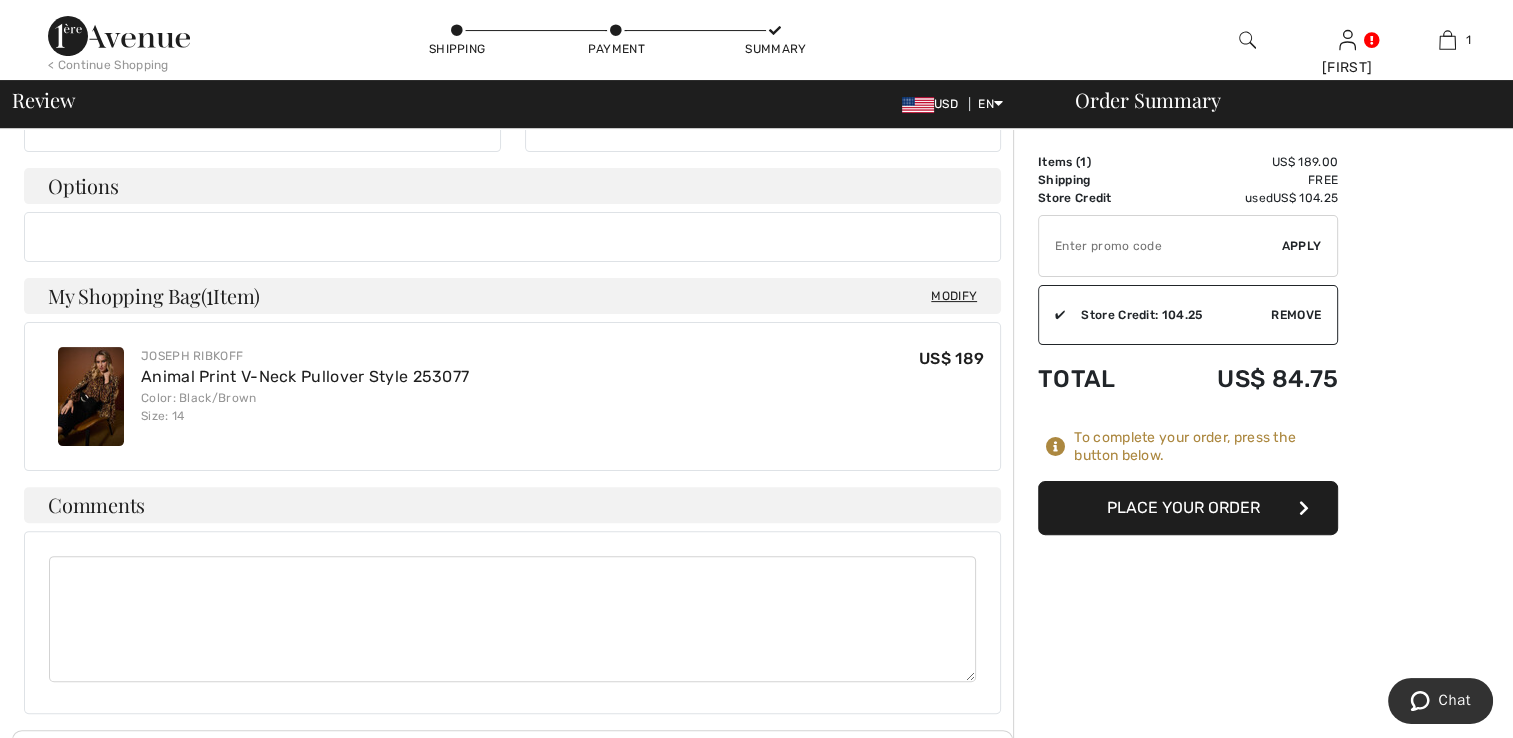 click on "Place Your Order" at bounding box center [1188, 508] 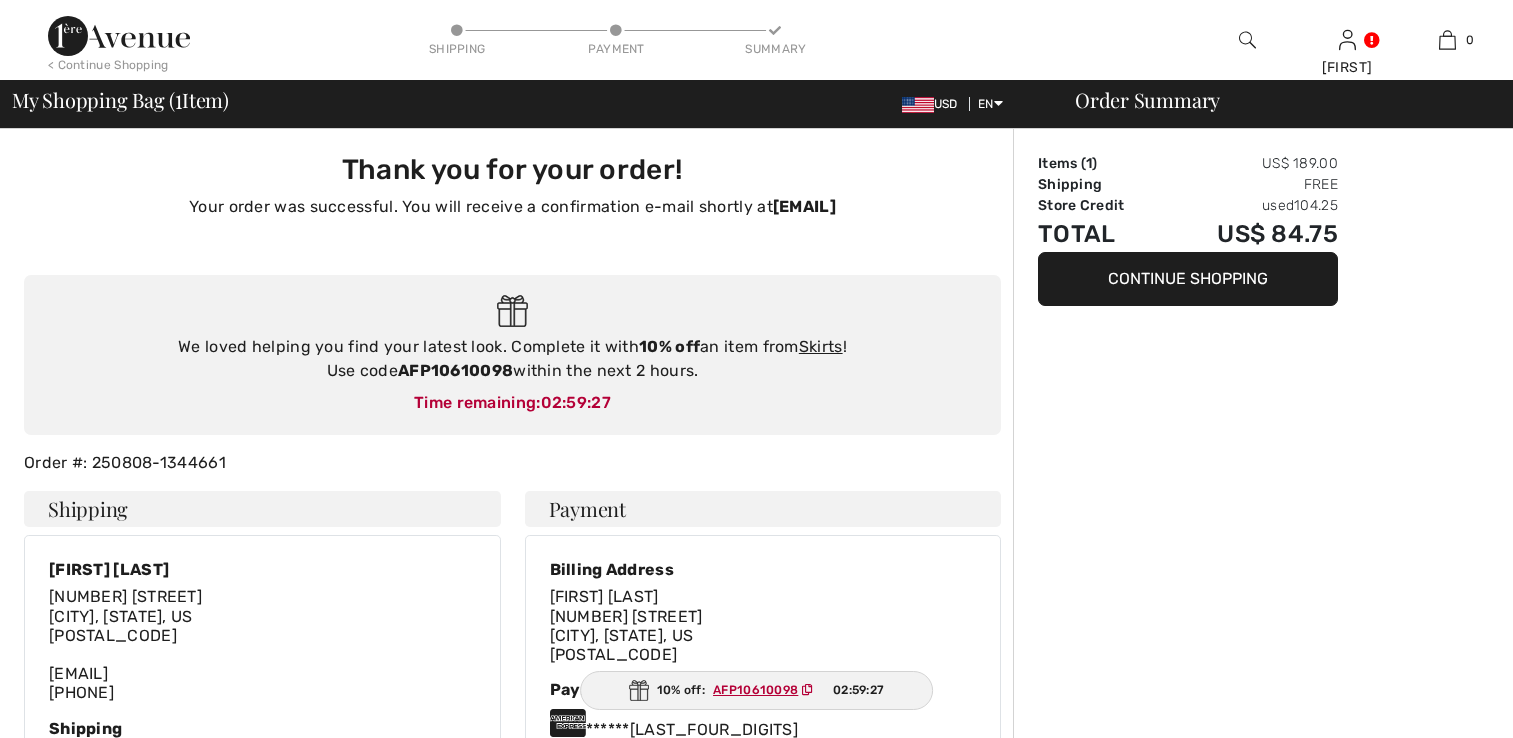 scroll, scrollTop: 0, scrollLeft: 0, axis: both 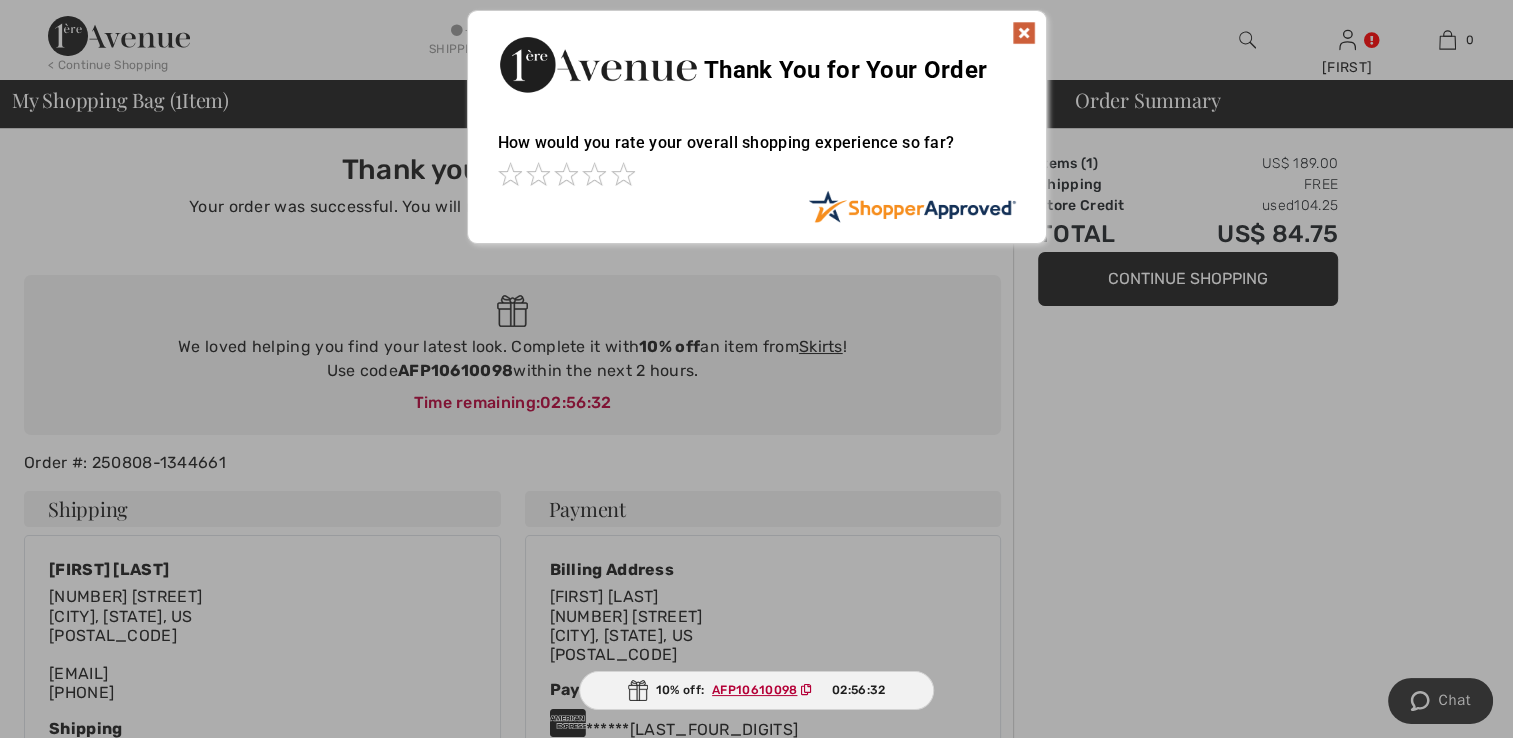 click on "AFP10610098" at bounding box center [754, 690] 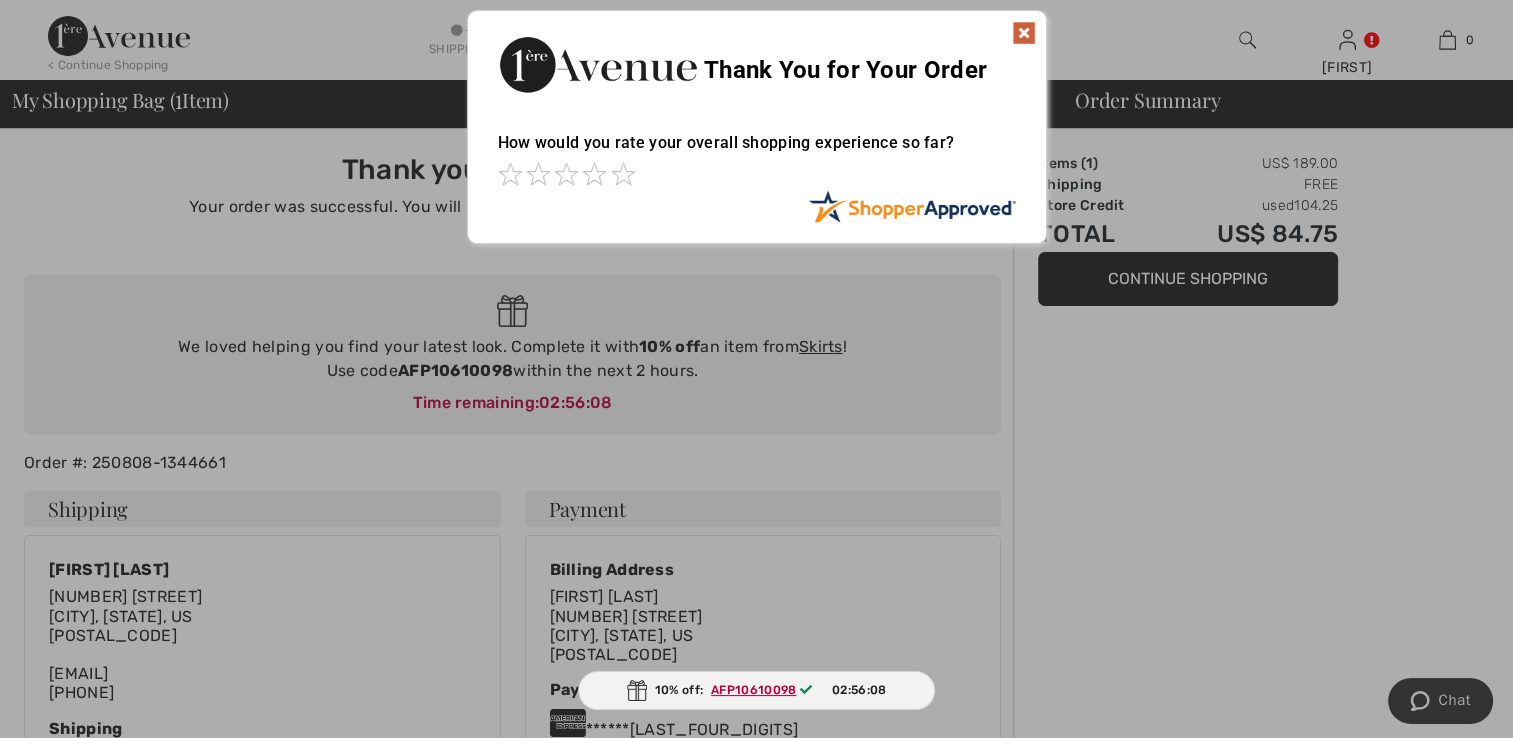 drag, startPoint x: 741, startPoint y: 690, endPoint x: 1218, endPoint y: 557, distance: 495.19492 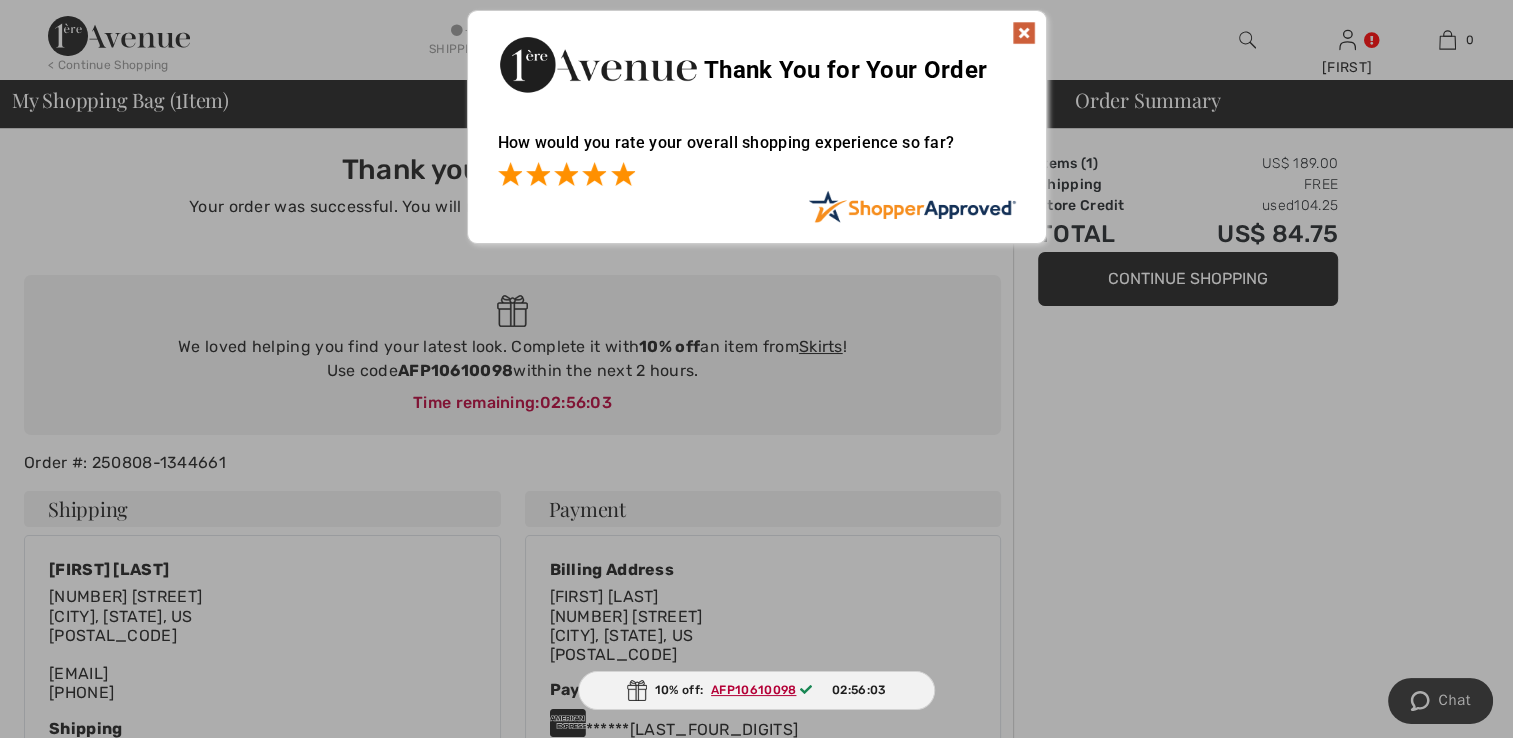click at bounding box center [623, 174] 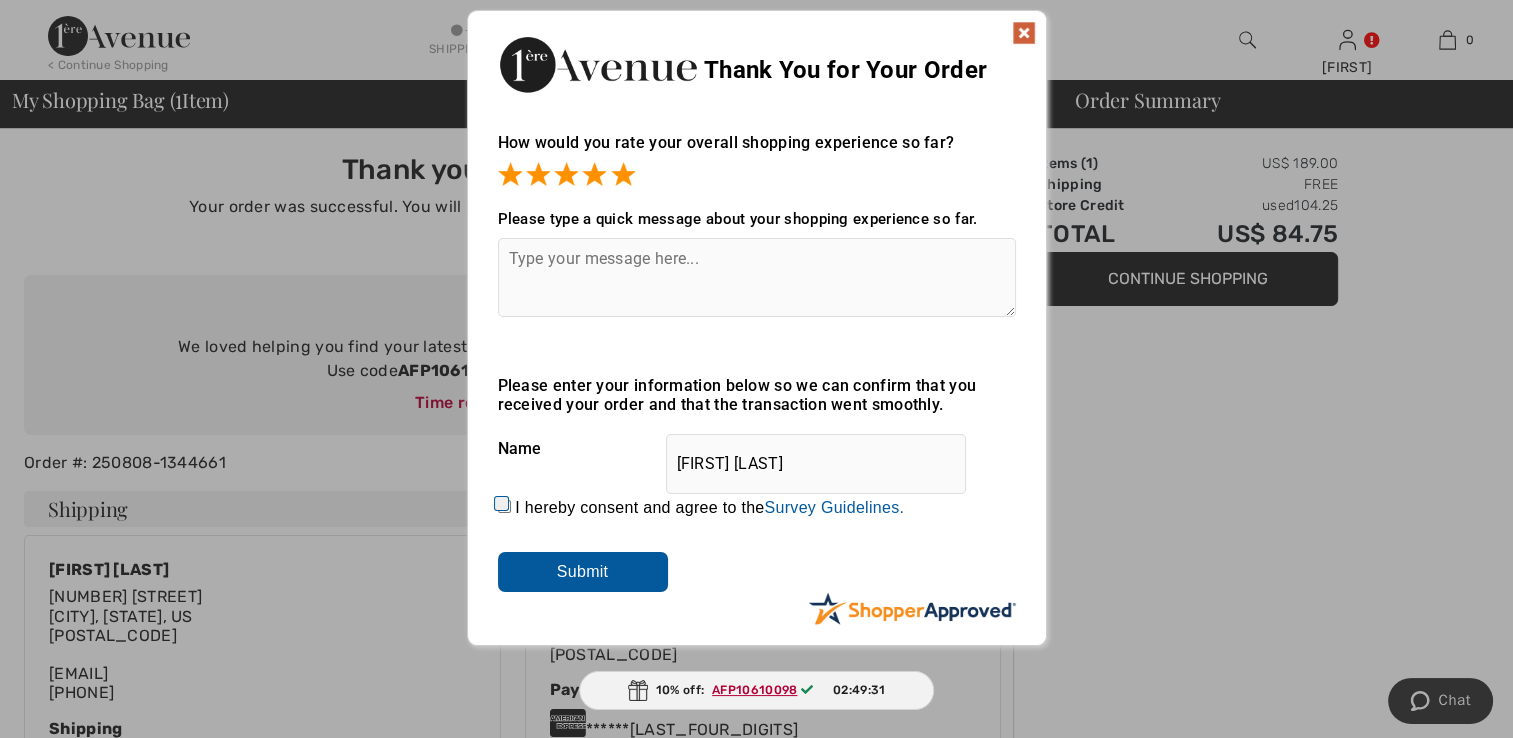 click at bounding box center [1024, 33] 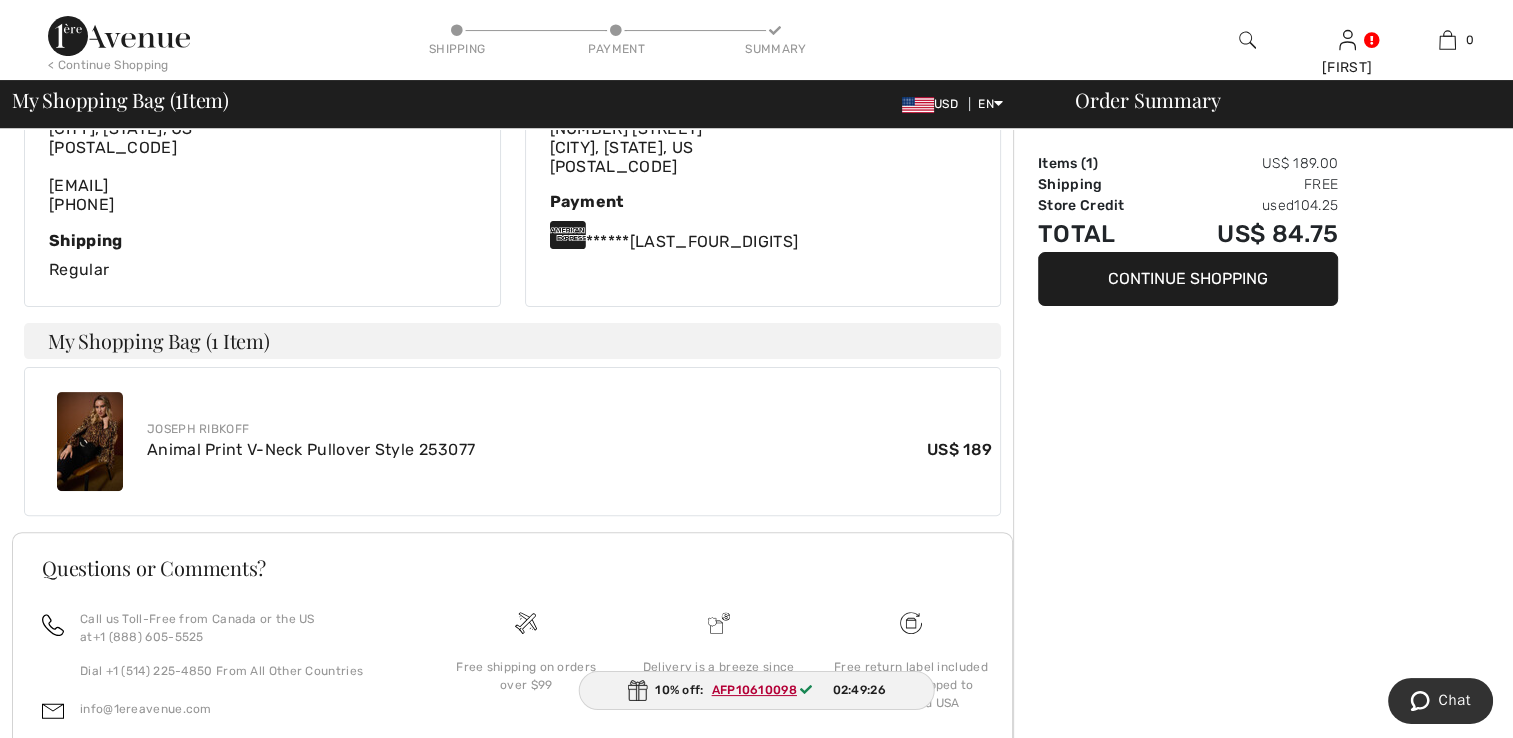 scroll, scrollTop: 612, scrollLeft: 0, axis: vertical 